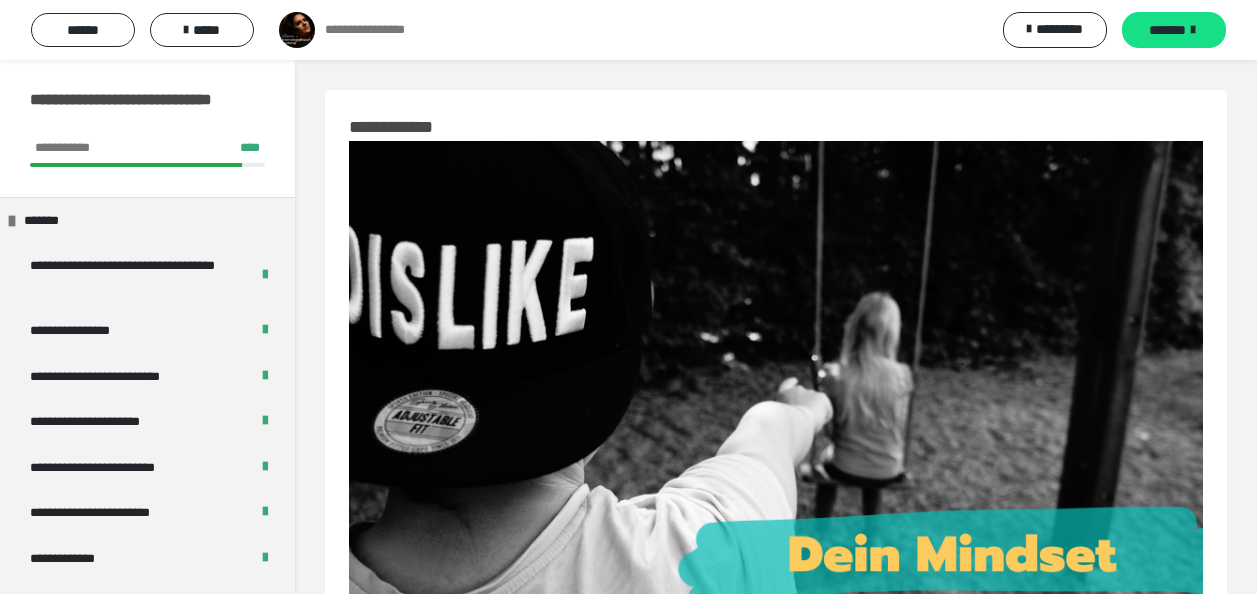 scroll, scrollTop: 0, scrollLeft: 0, axis: both 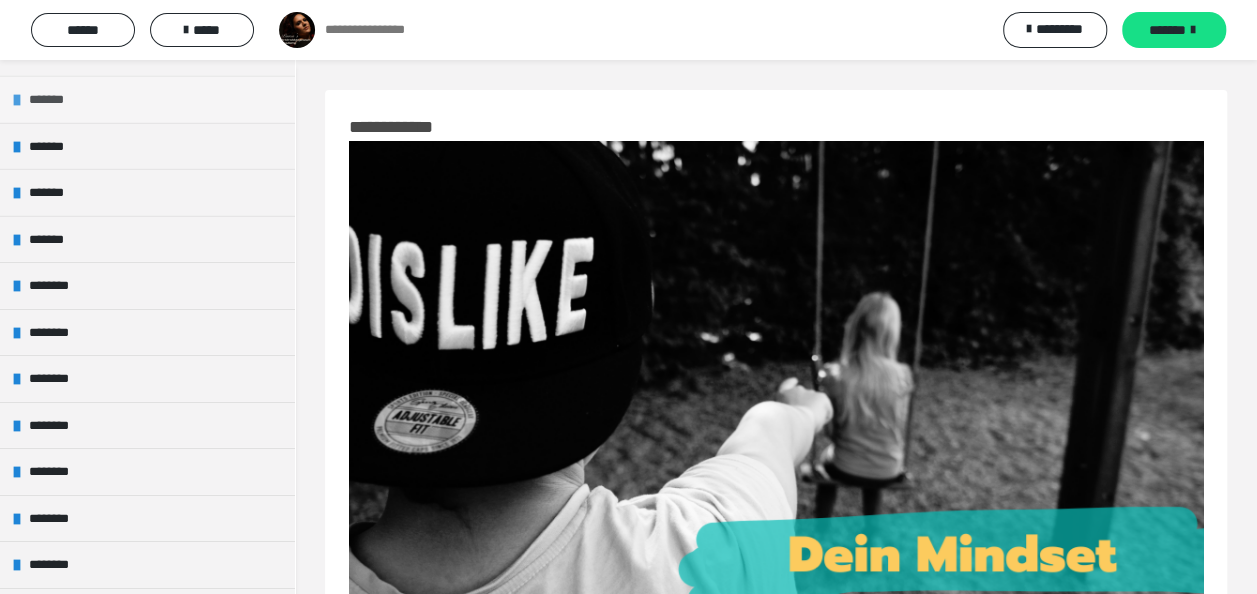 click on "*******" at bounding box center (147, 99) 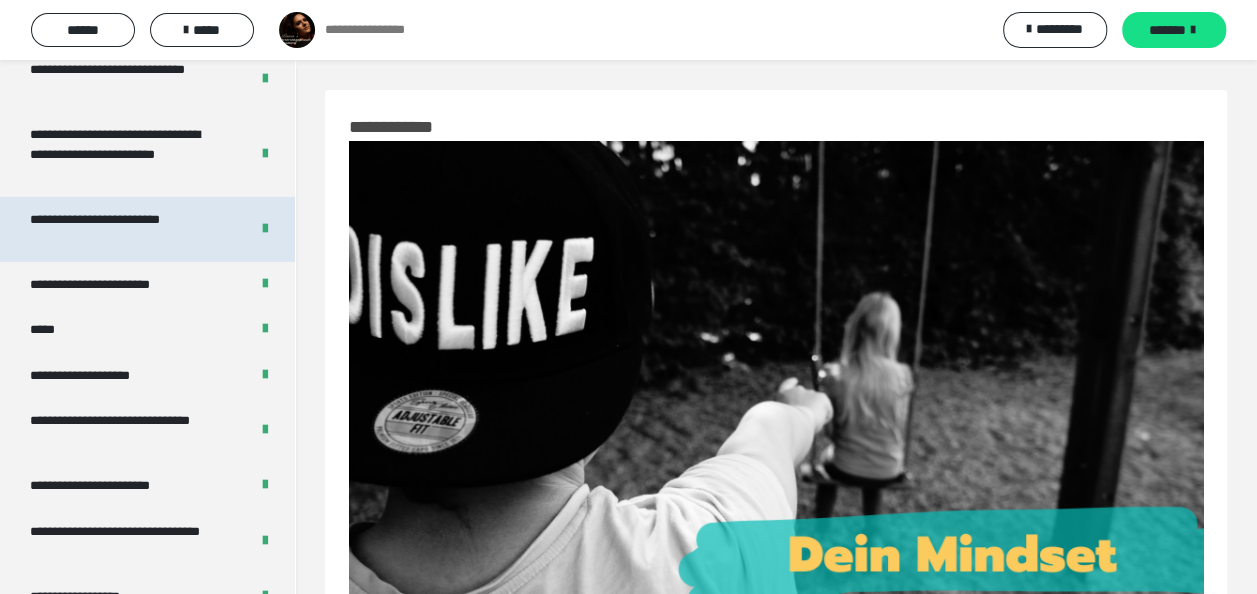 scroll, scrollTop: 3257, scrollLeft: 0, axis: vertical 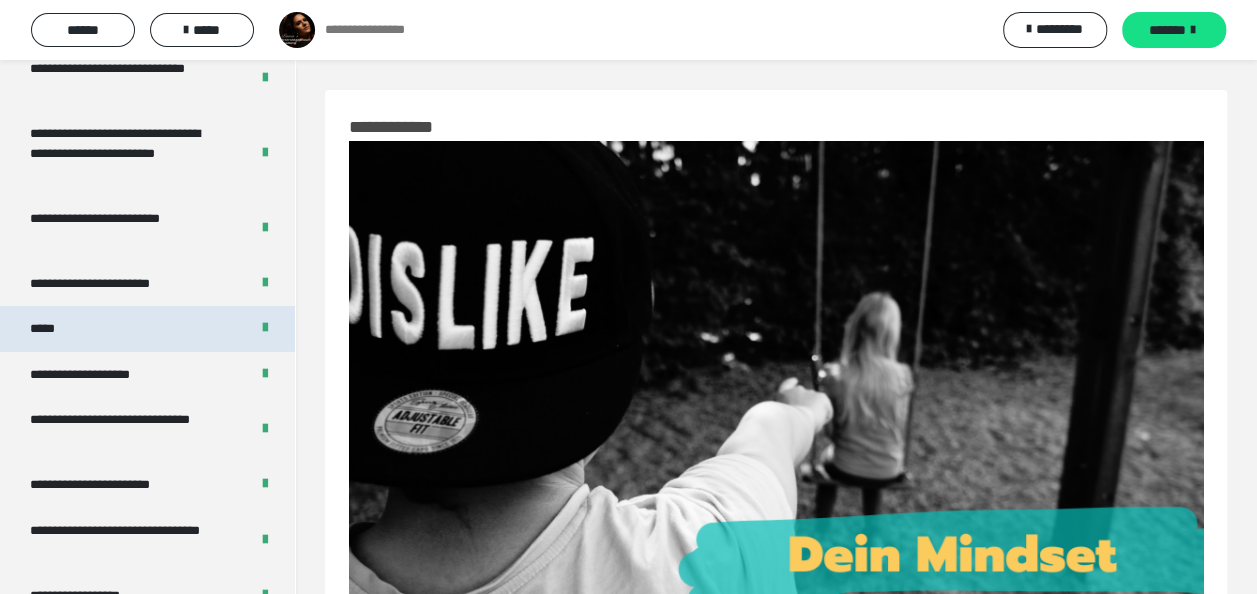 click on "*****" at bounding box center [147, 329] 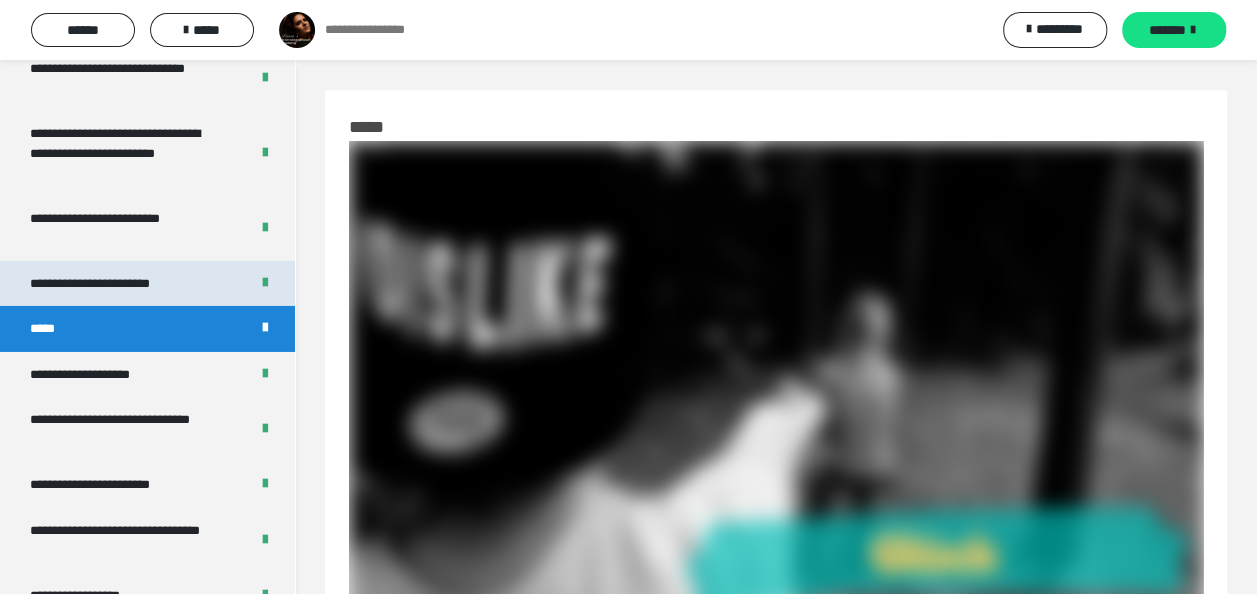 click on "**********" at bounding box center (112, 284) 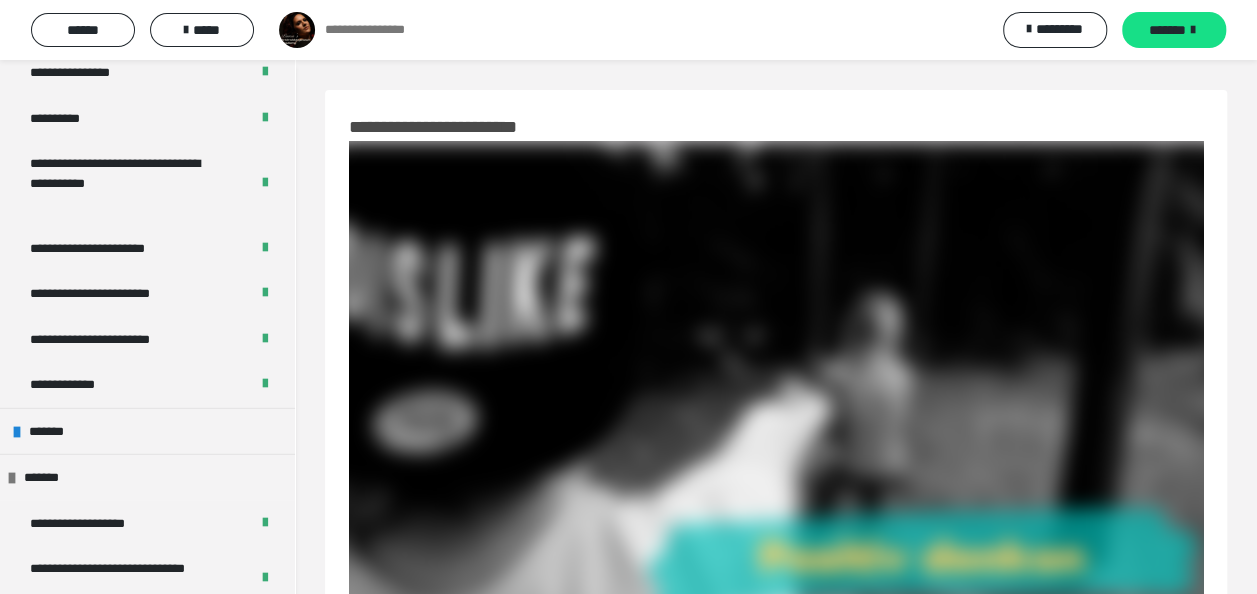scroll, scrollTop: 2755, scrollLeft: 0, axis: vertical 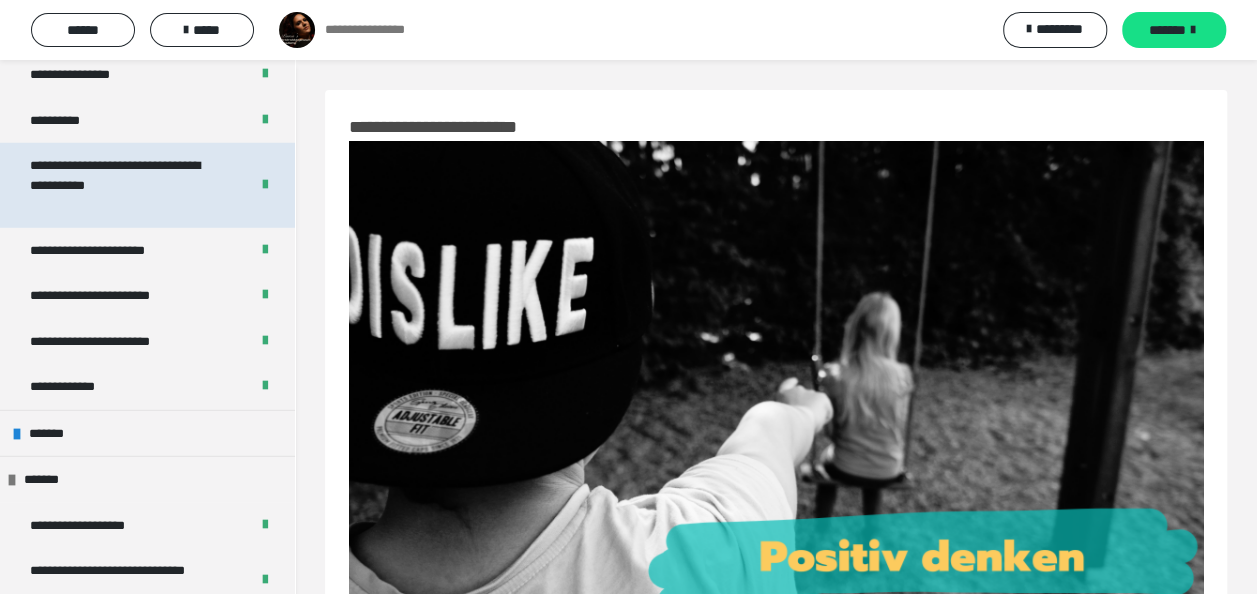 click on "**********" at bounding box center (124, 185) 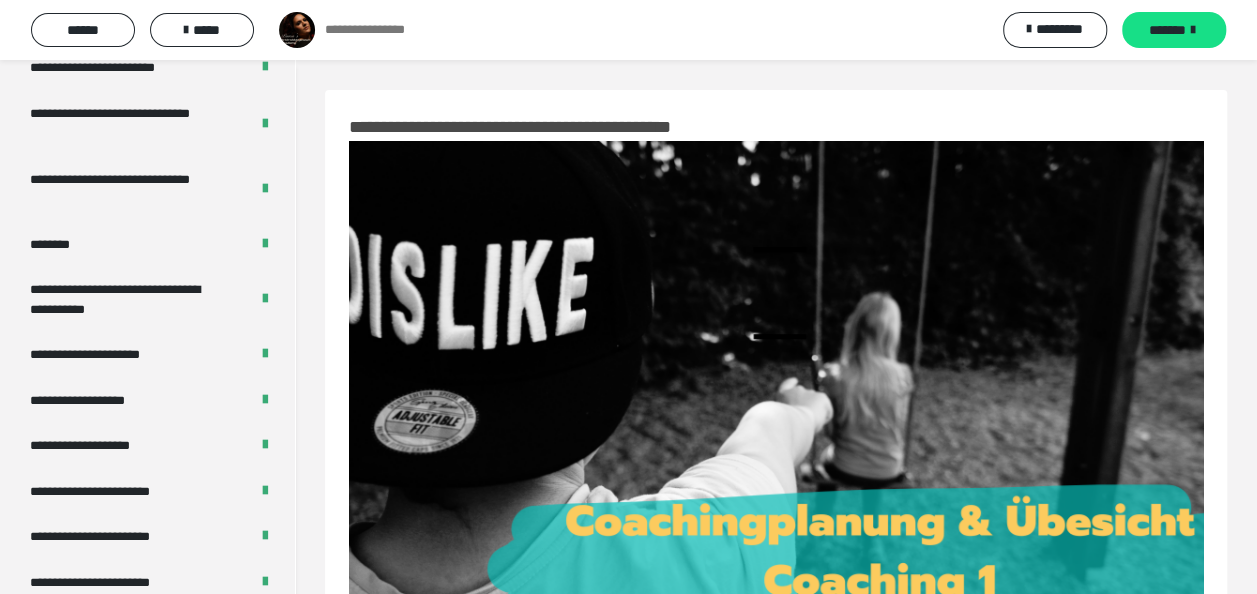 scroll, scrollTop: 1824, scrollLeft: 0, axis: vertical 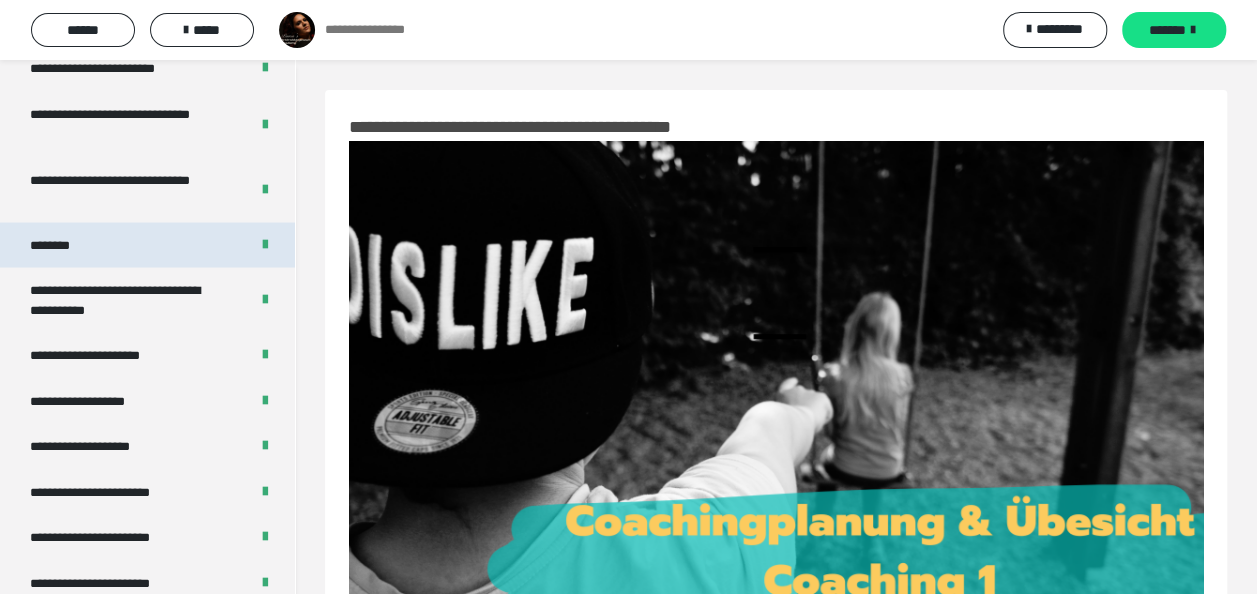 click on "********" at bounding box center (147, 245) 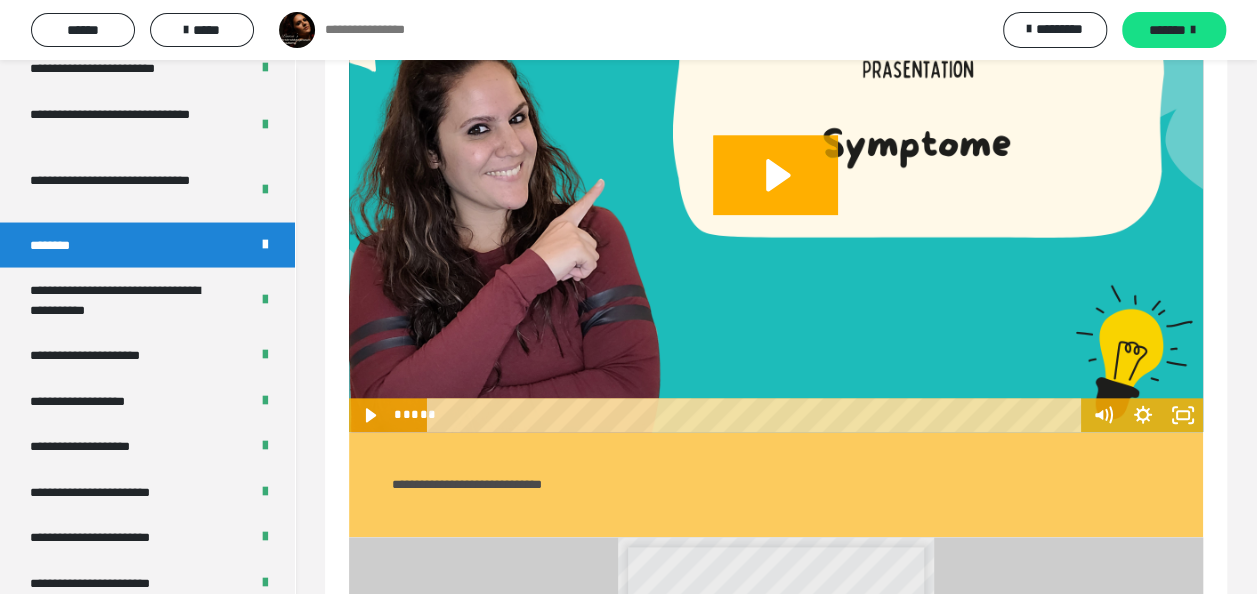 scroll, scrollTop: 934, scrollLeft: 0, axis: vertical 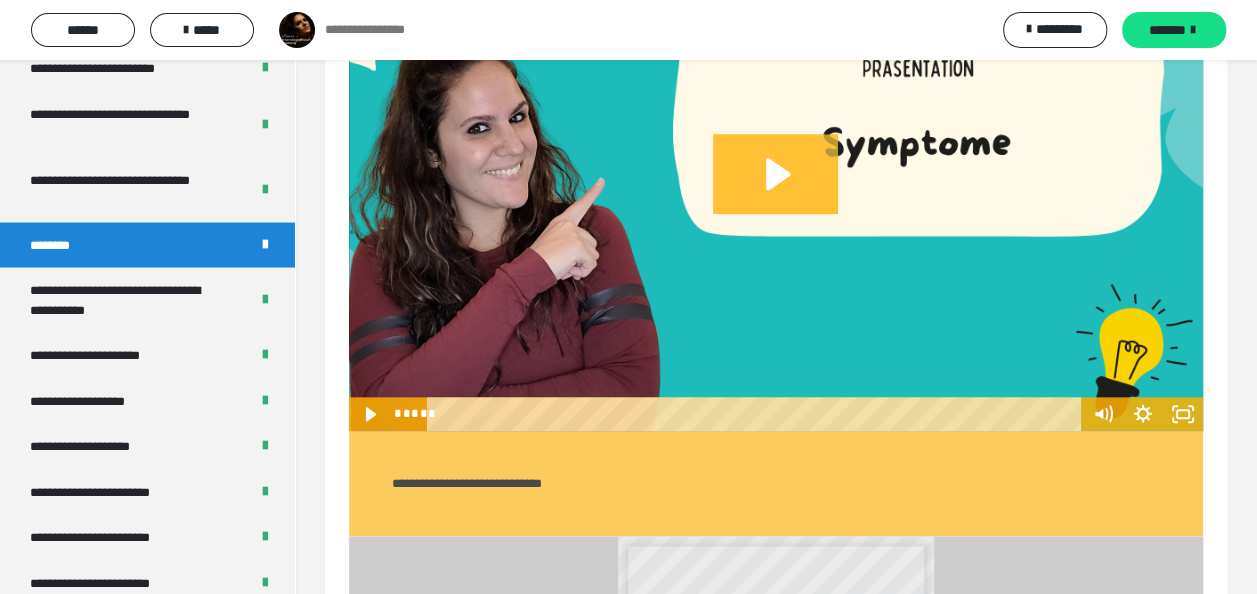 click 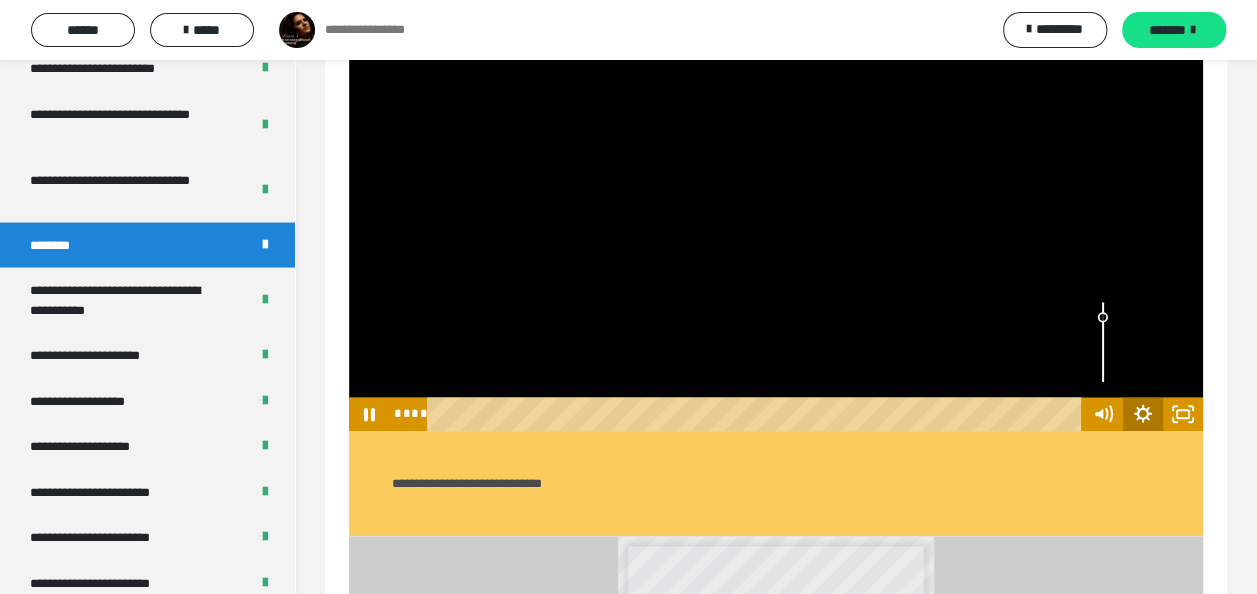 click 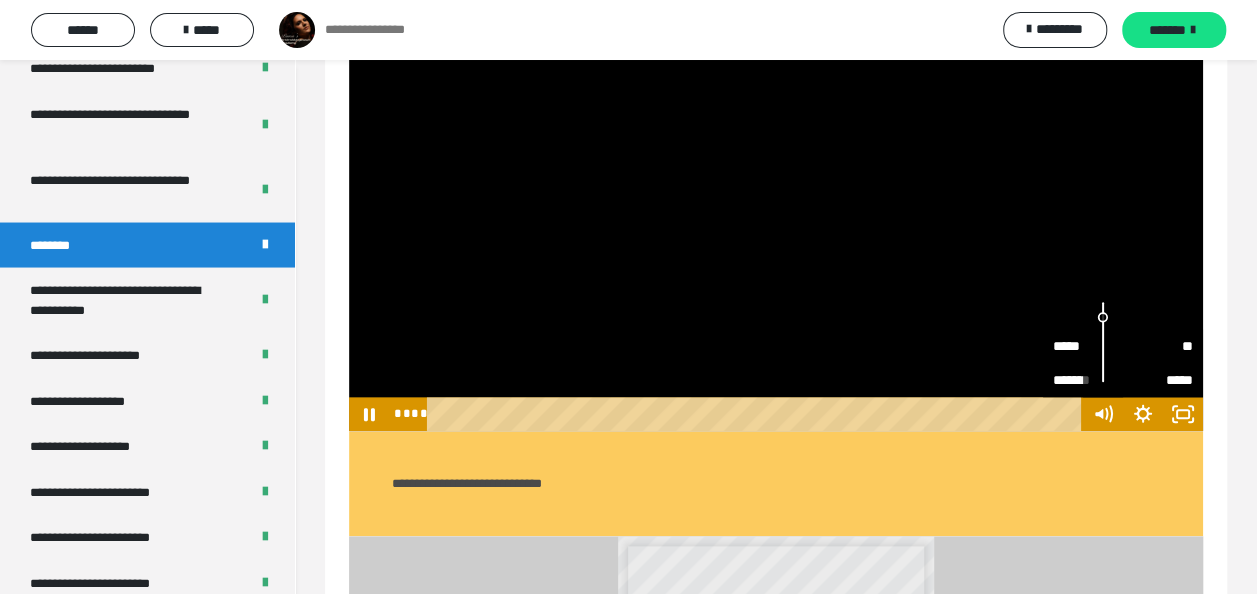 click on "**" at bounding box center (1158, 346) 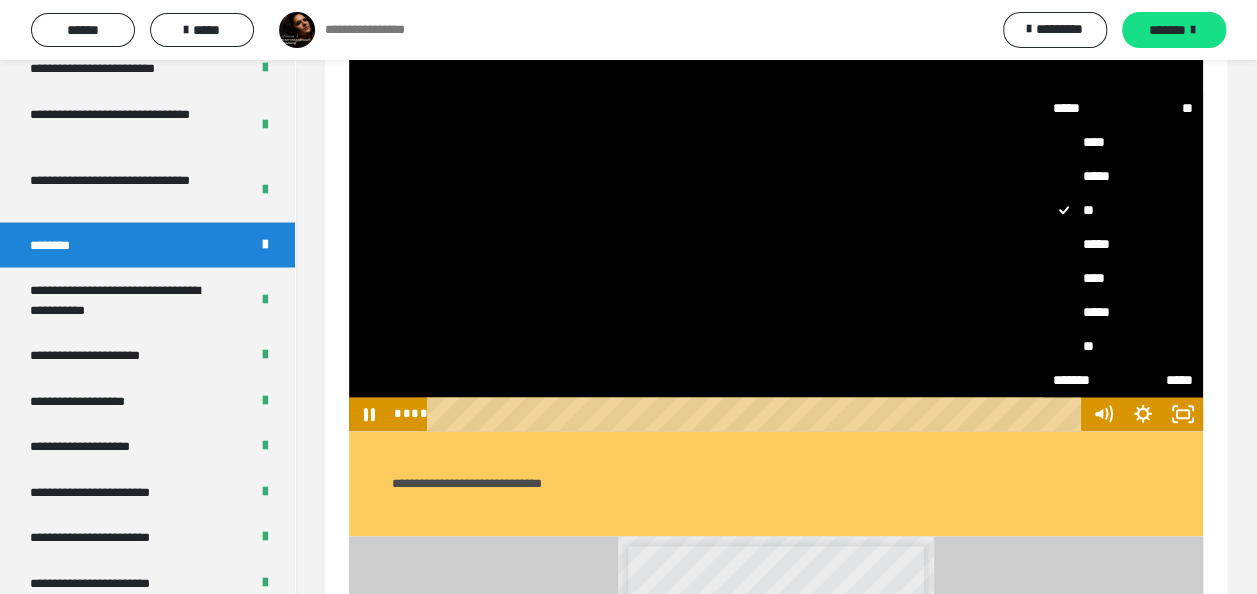 click on "****" at bounding box center [1123, 278] 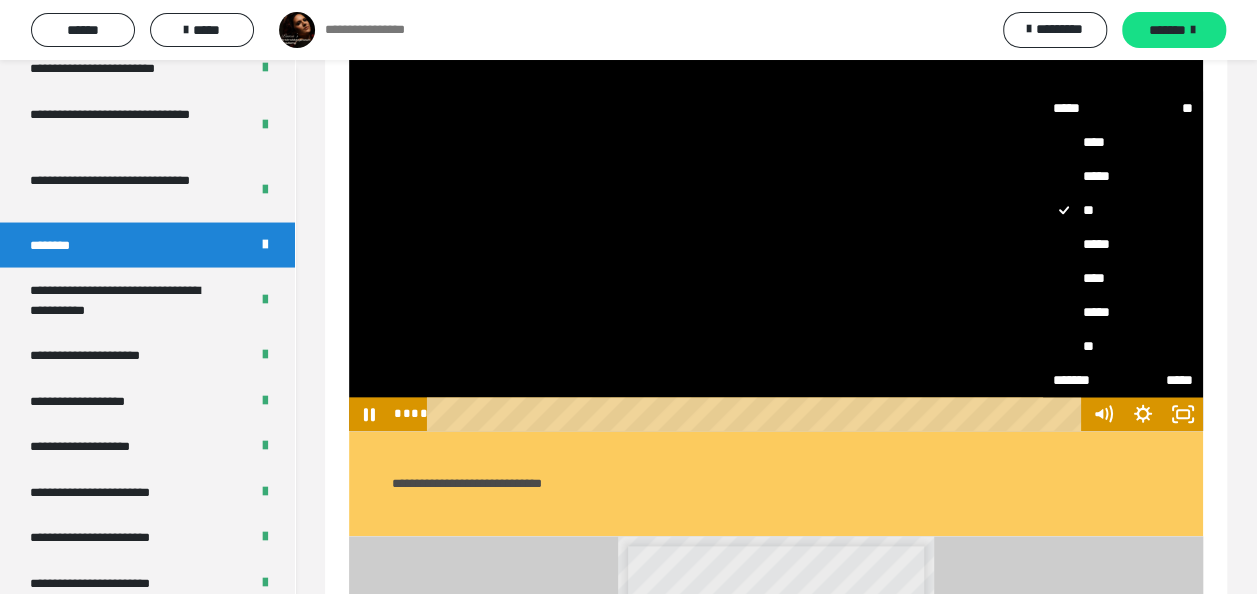 click on "****" at bounding box center [1043, 261] 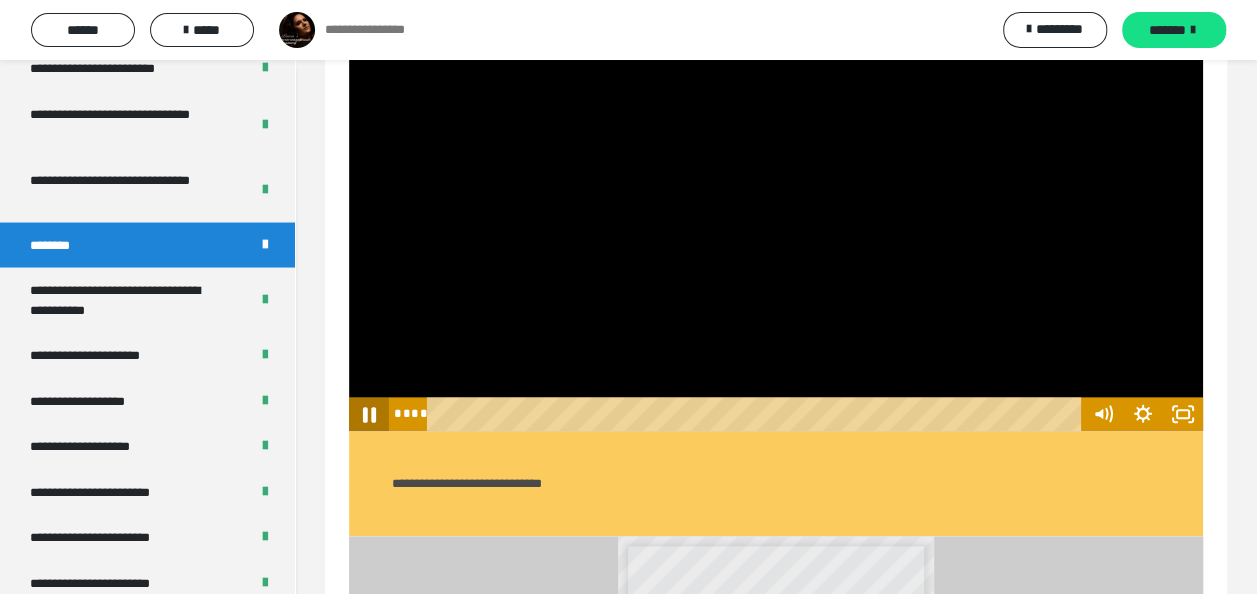 click 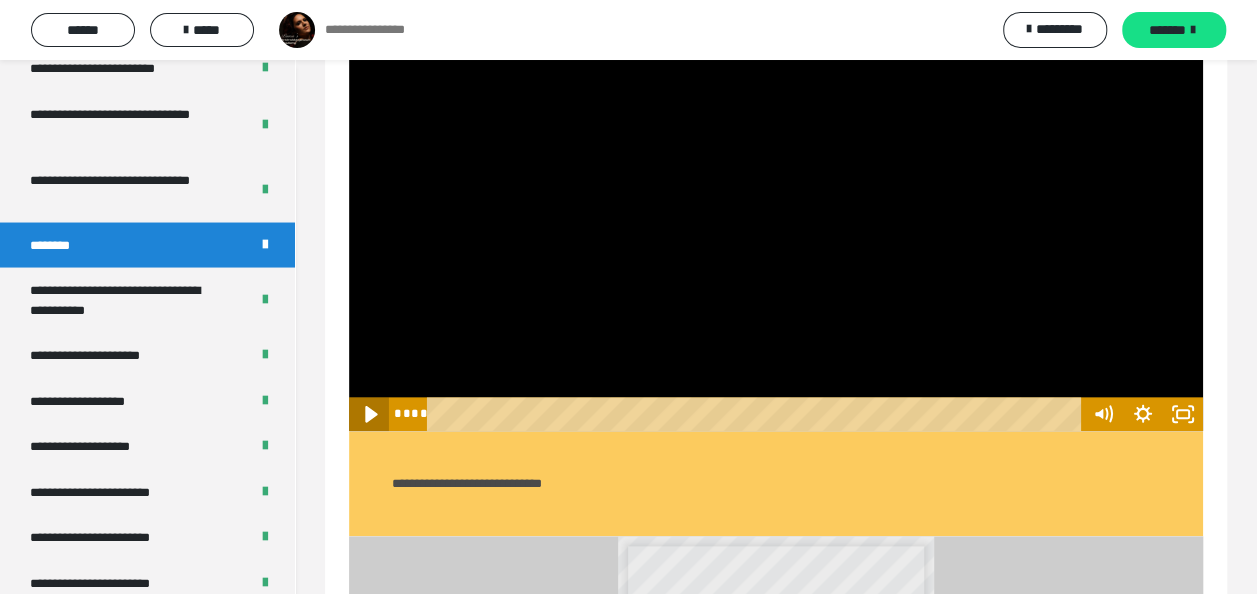 click 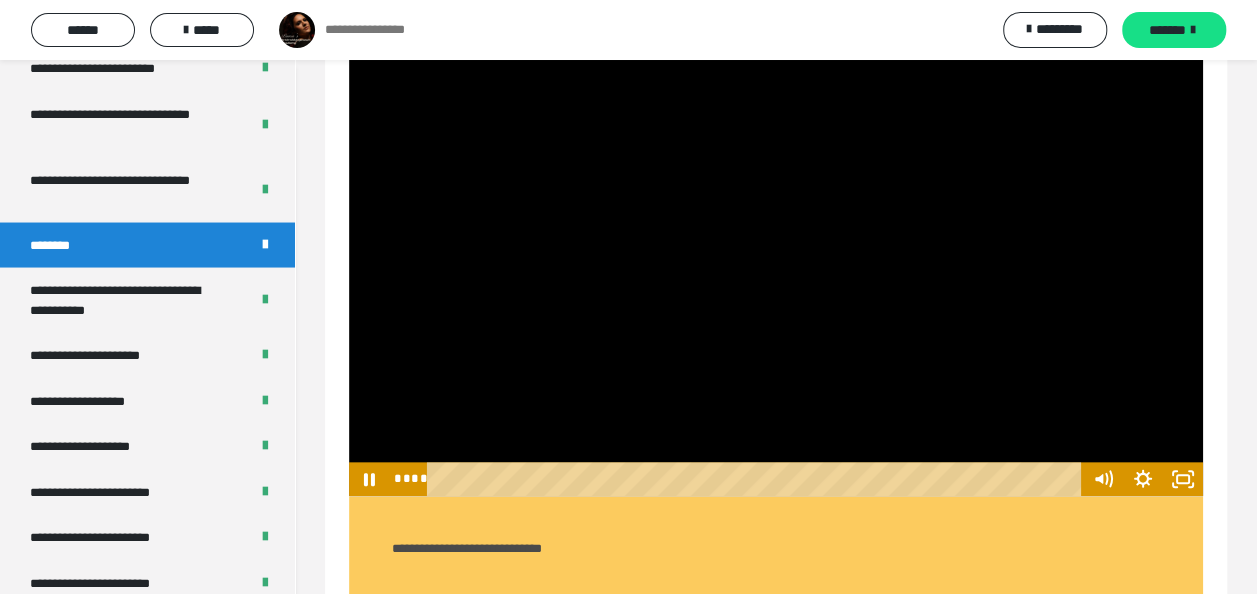 scroll, scrollTop: 870, scrollLeft: 0, axis: vertical 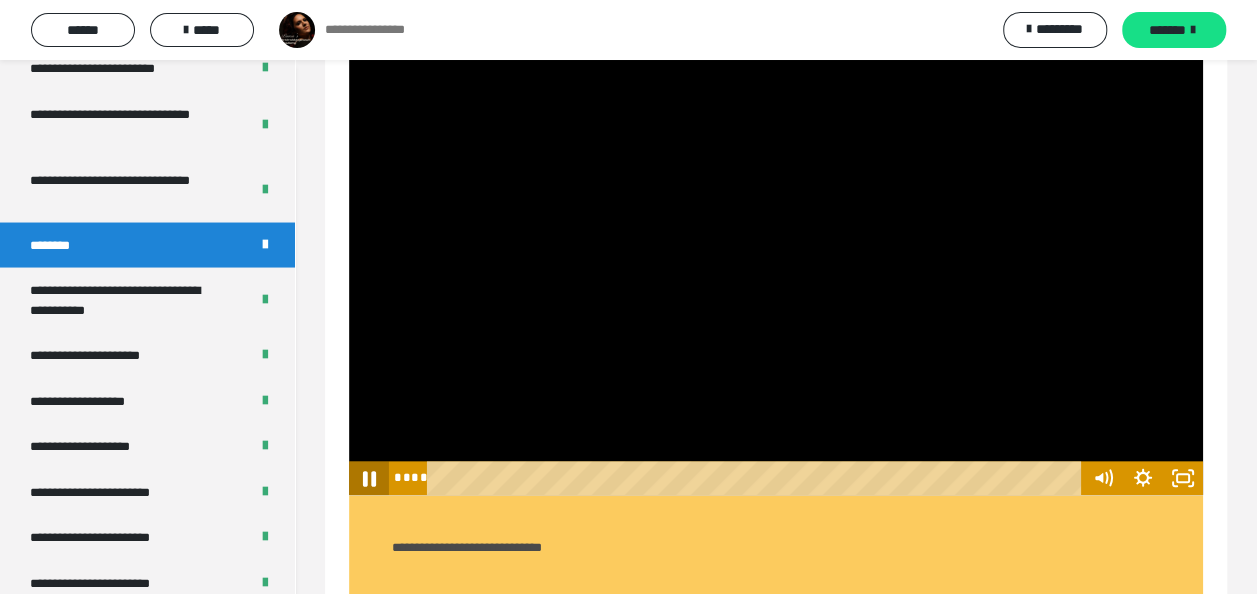 click 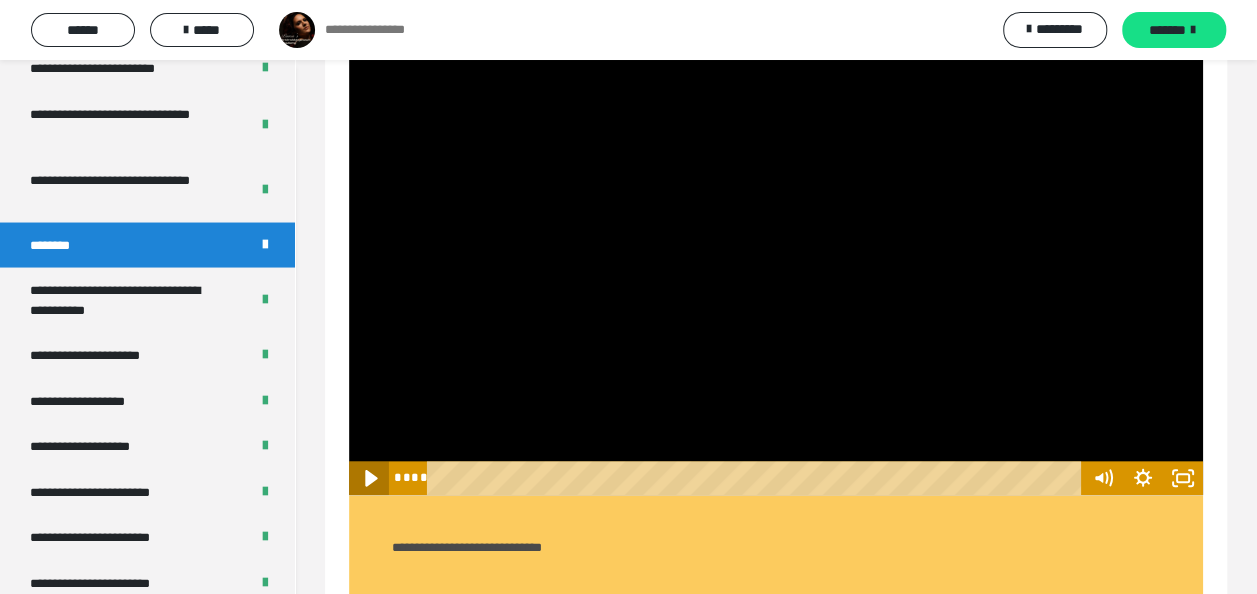 click 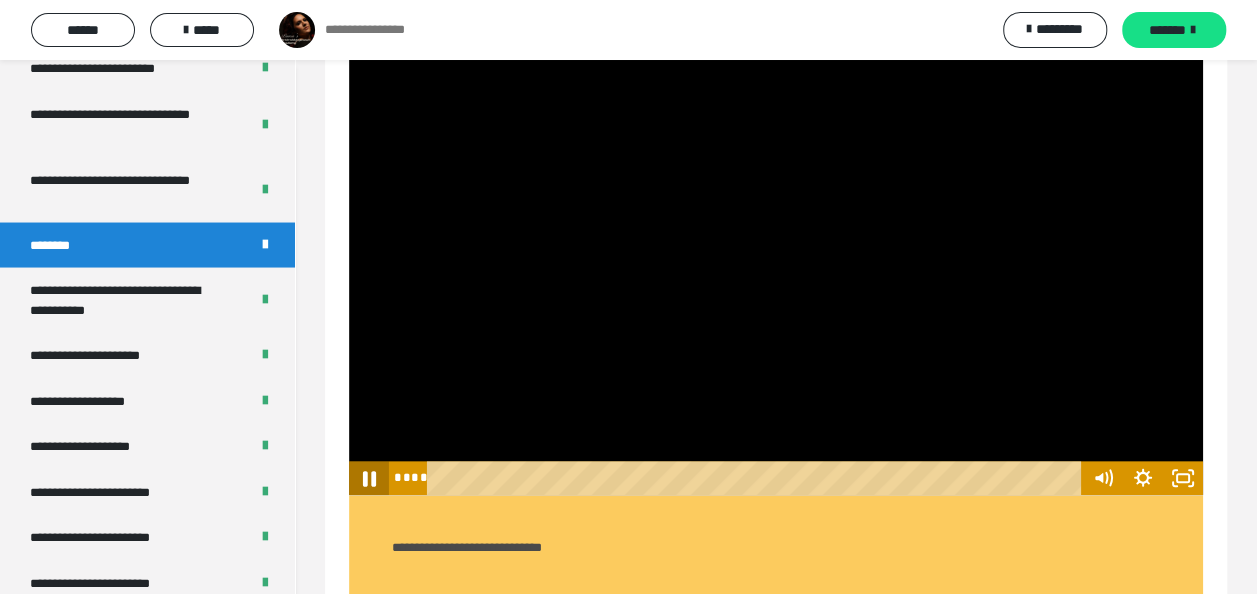 click 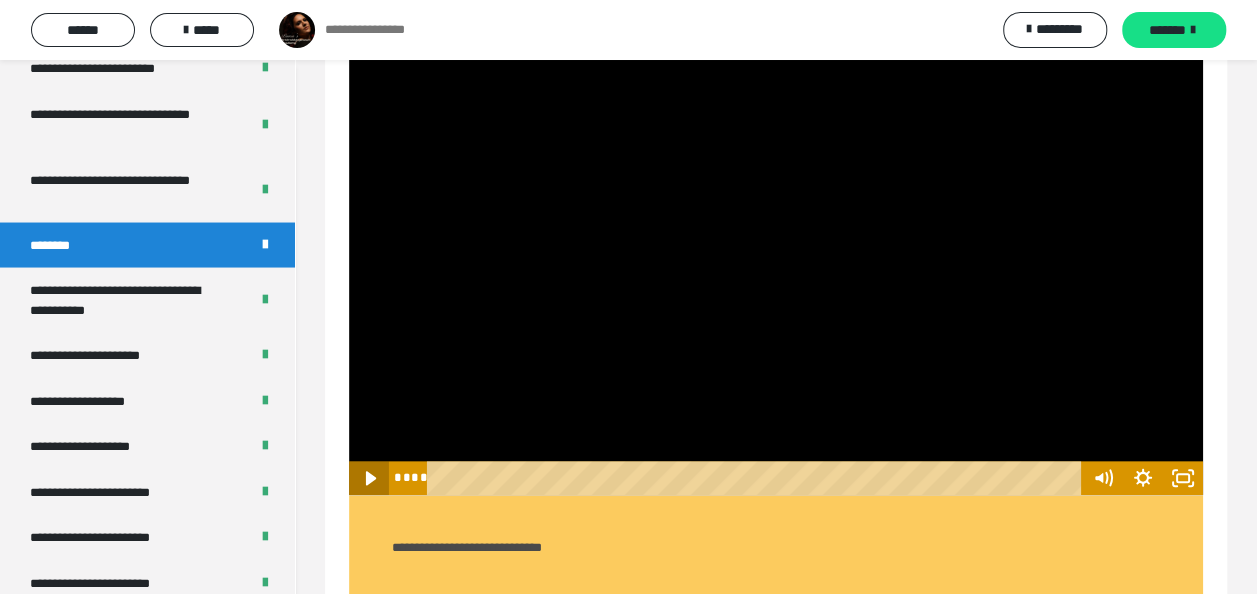 click 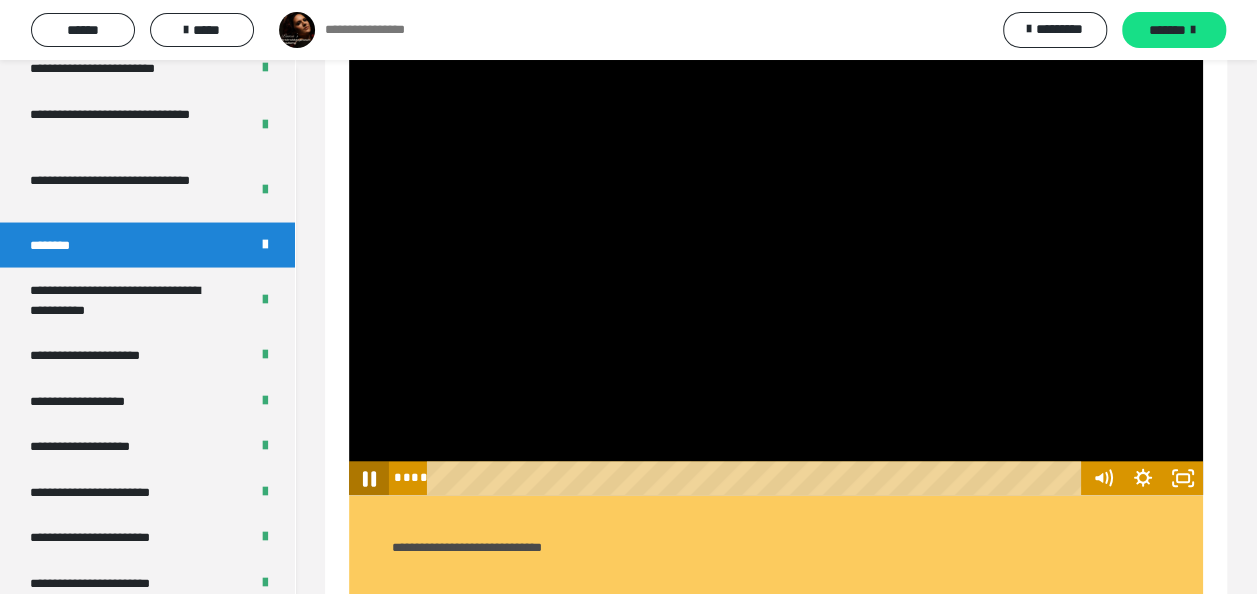 click 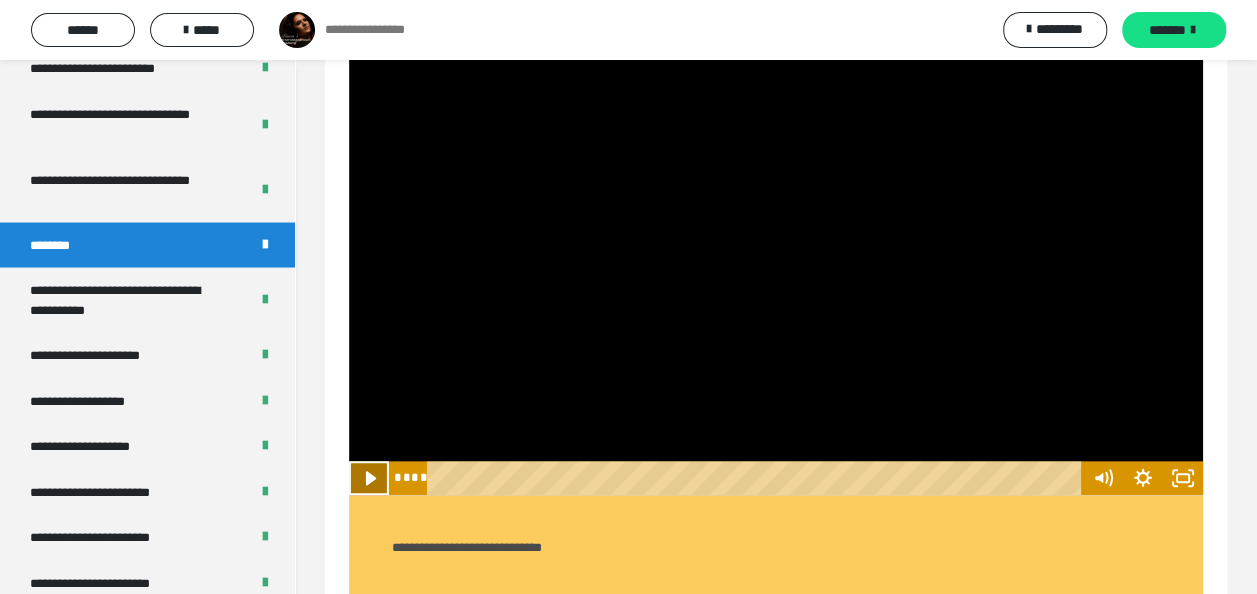 click 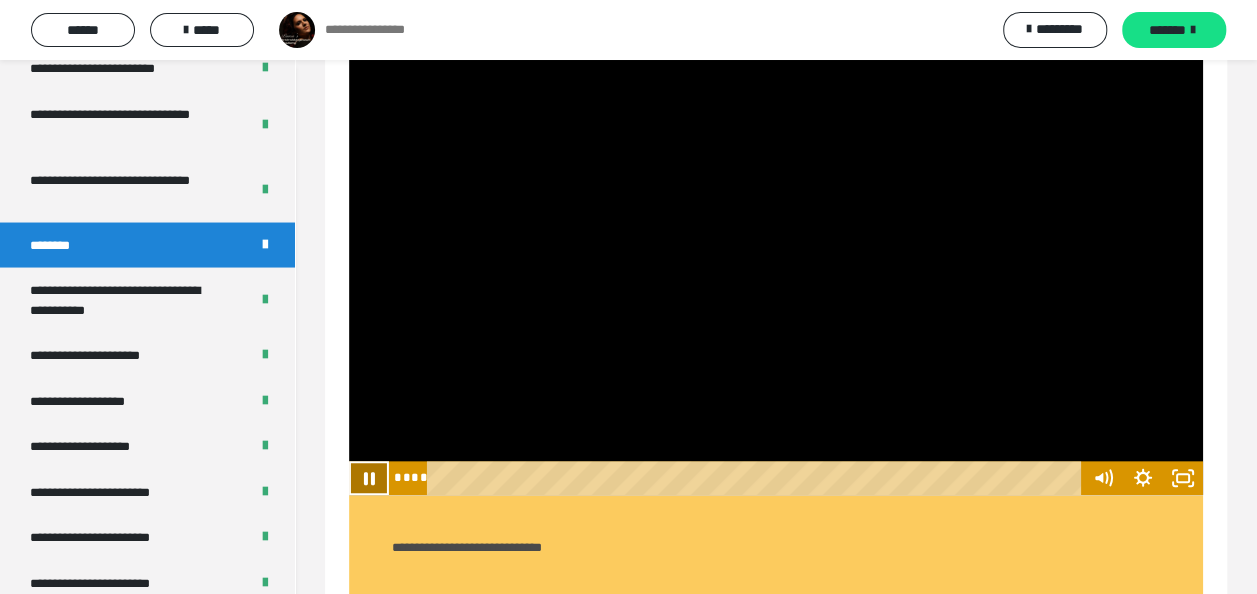 type 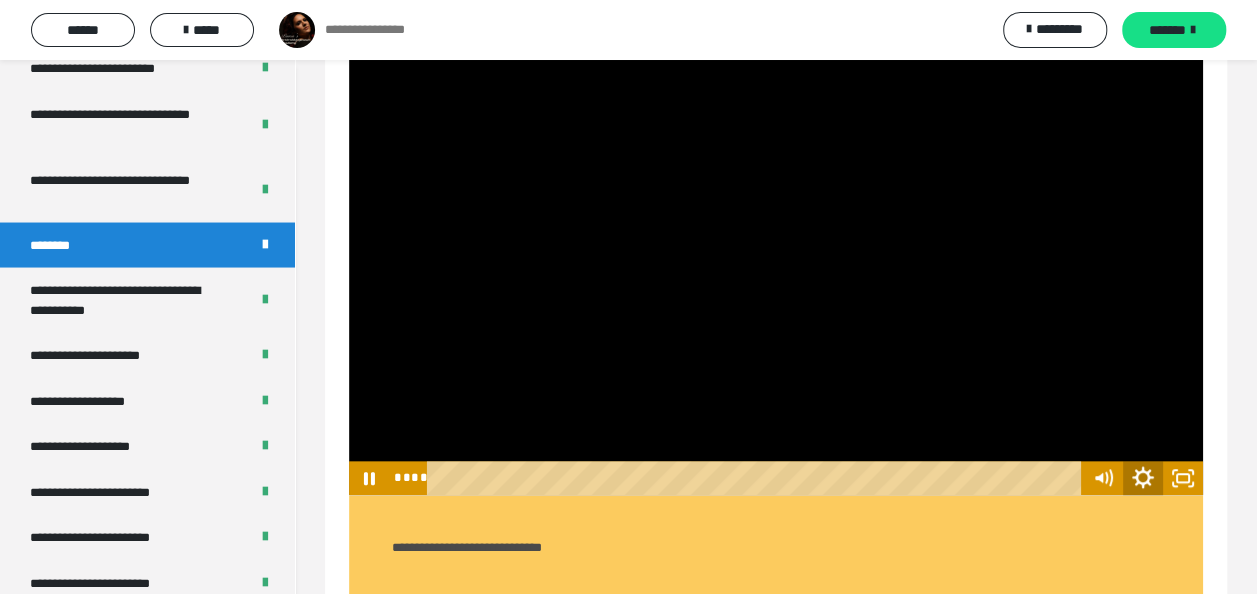 click 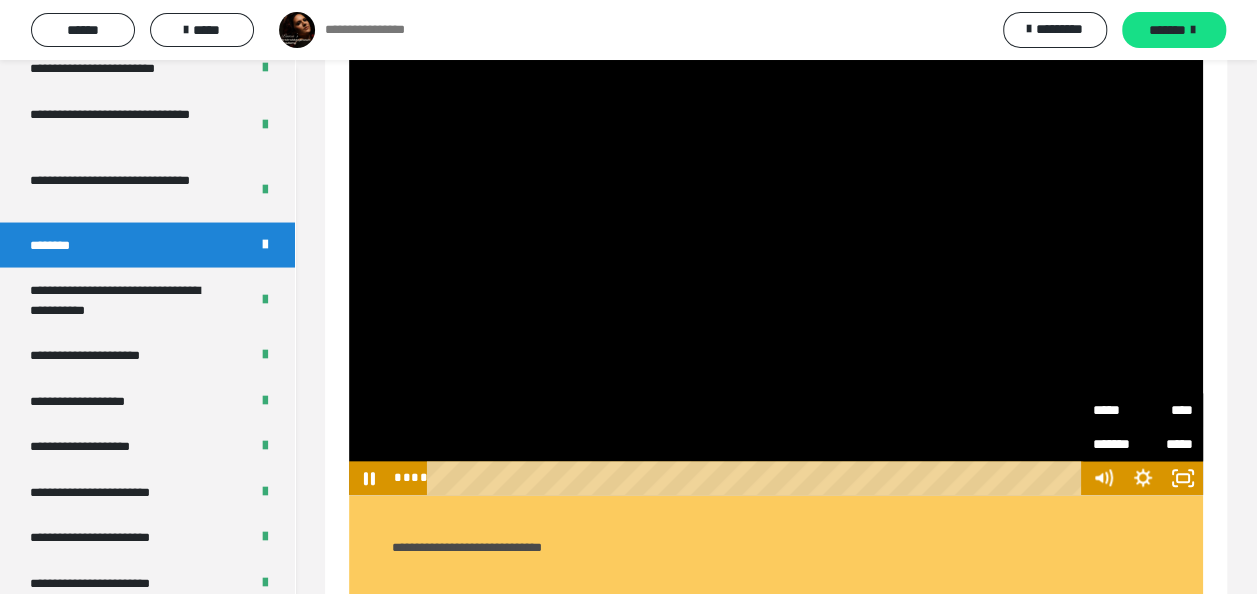 type 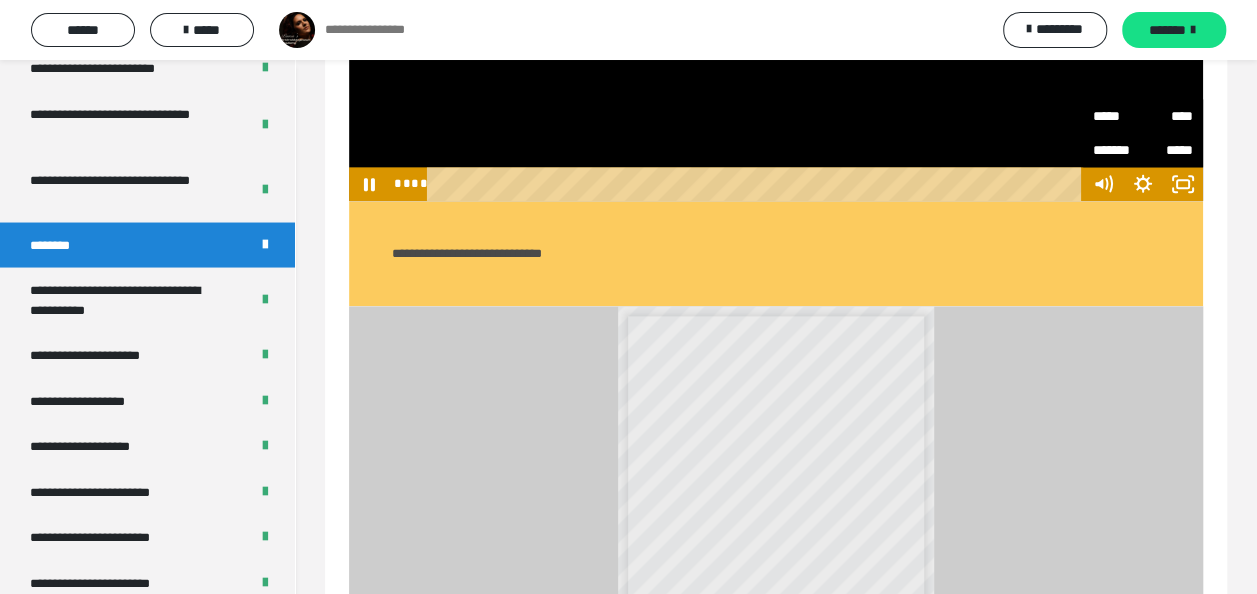 scroll, scrollTop: 1405, scrollLeft: 0, axis: vertical 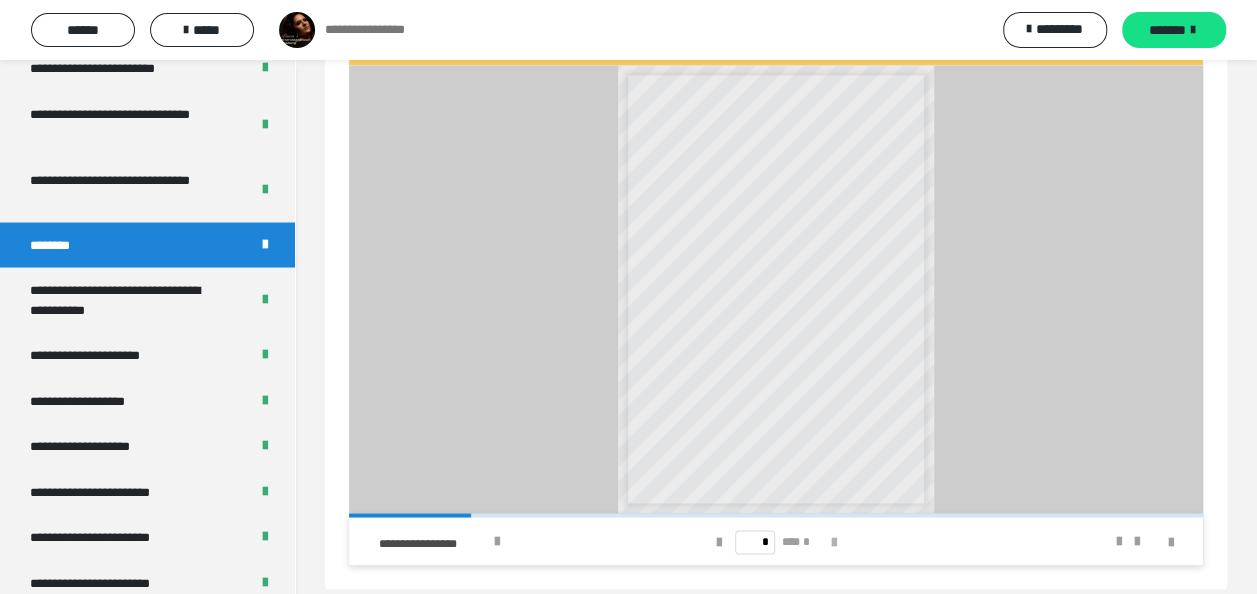 click at bounding box center (833, 542) 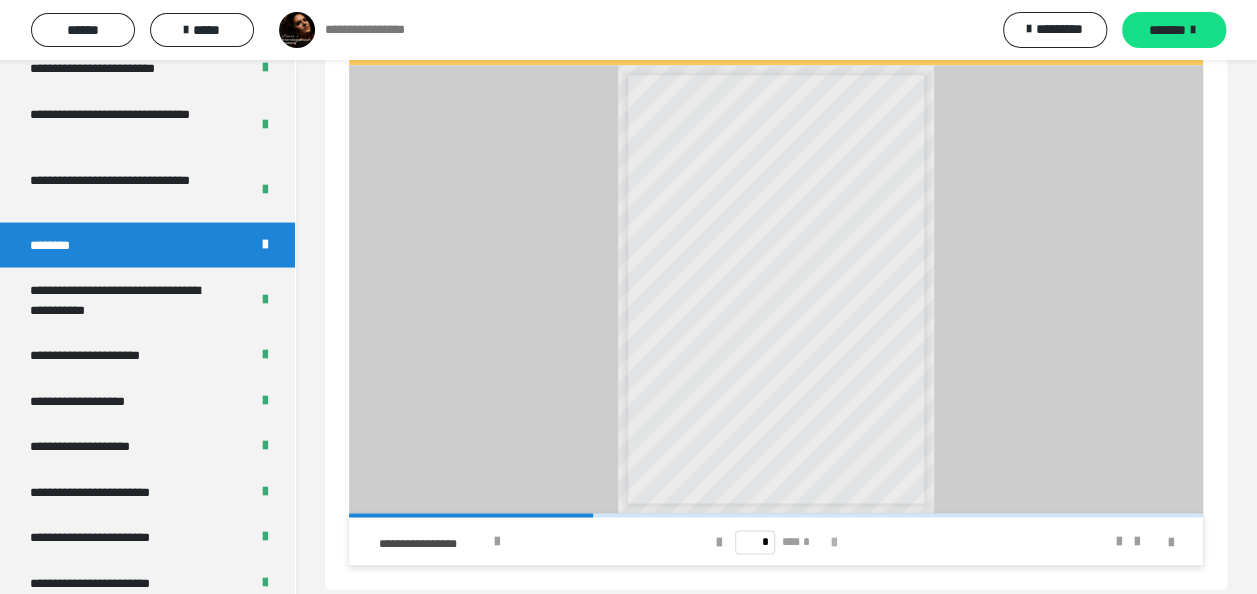 click at bounding box center [833, 542] 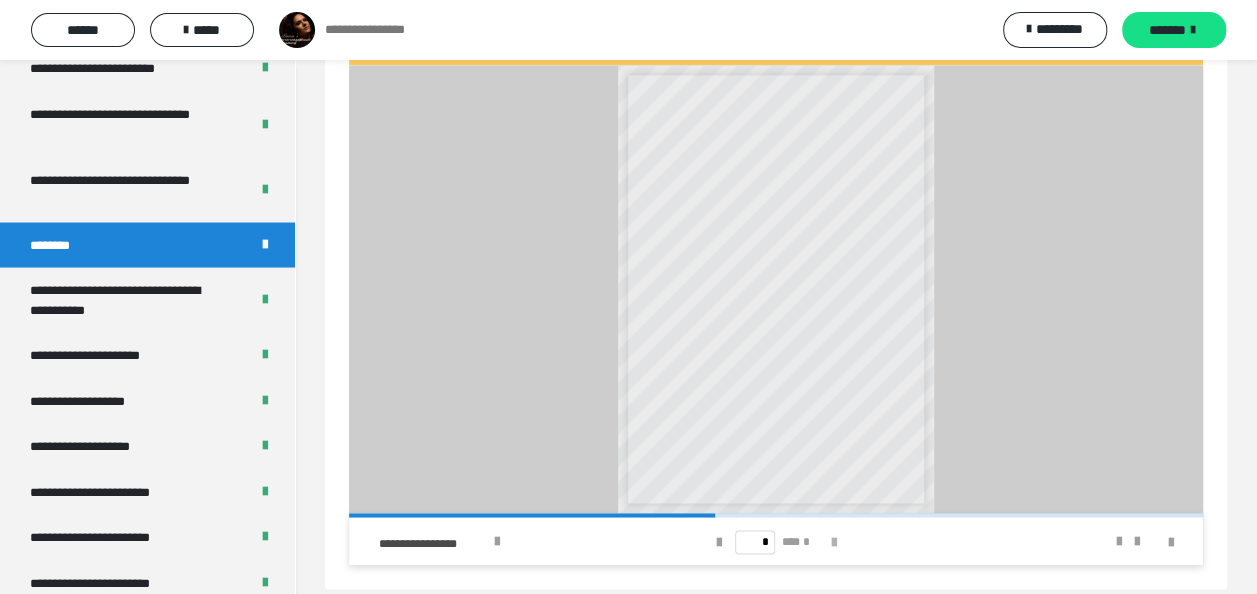 click at bounding box center [833, 542] 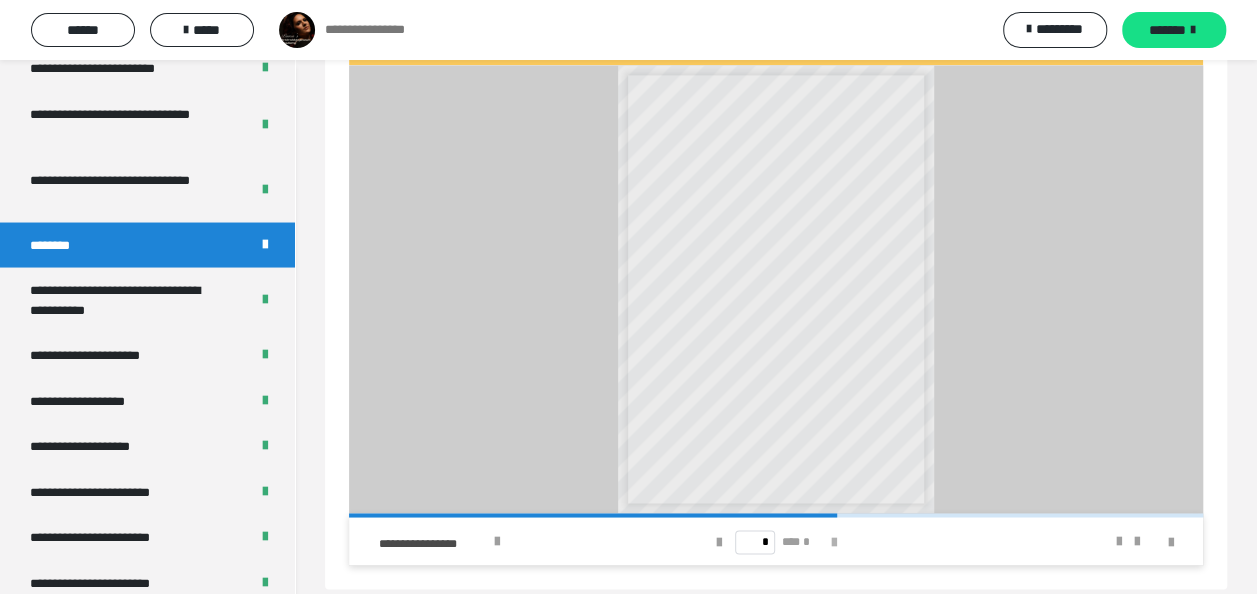 click at bounding box center (833, 542) 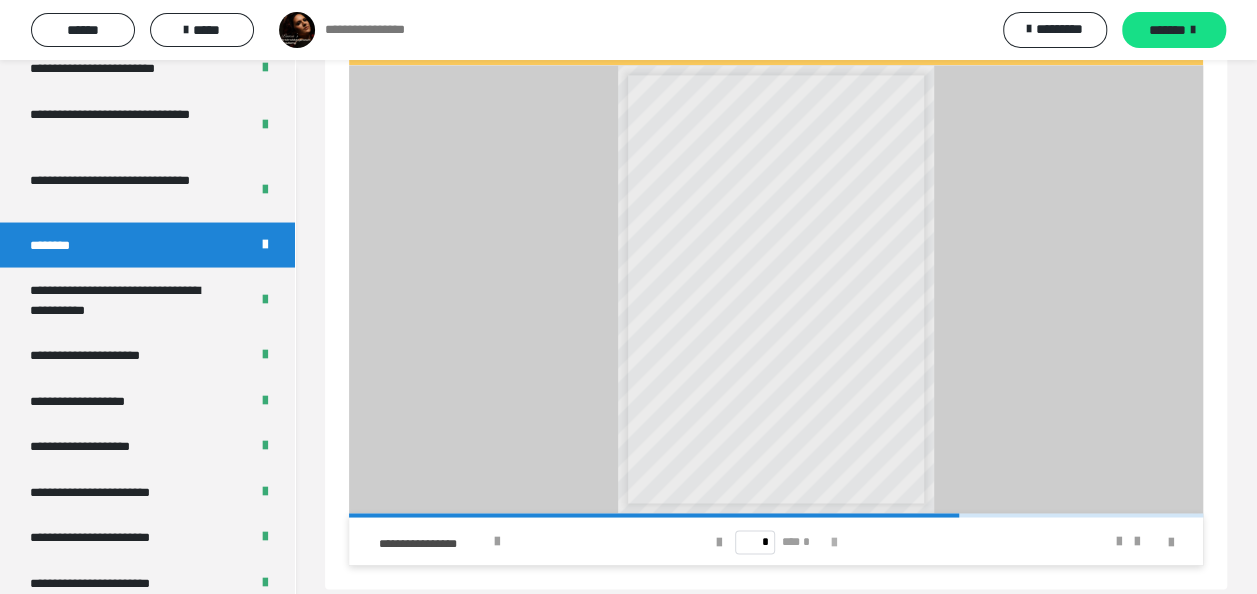 click at bounding box center (833, 542) 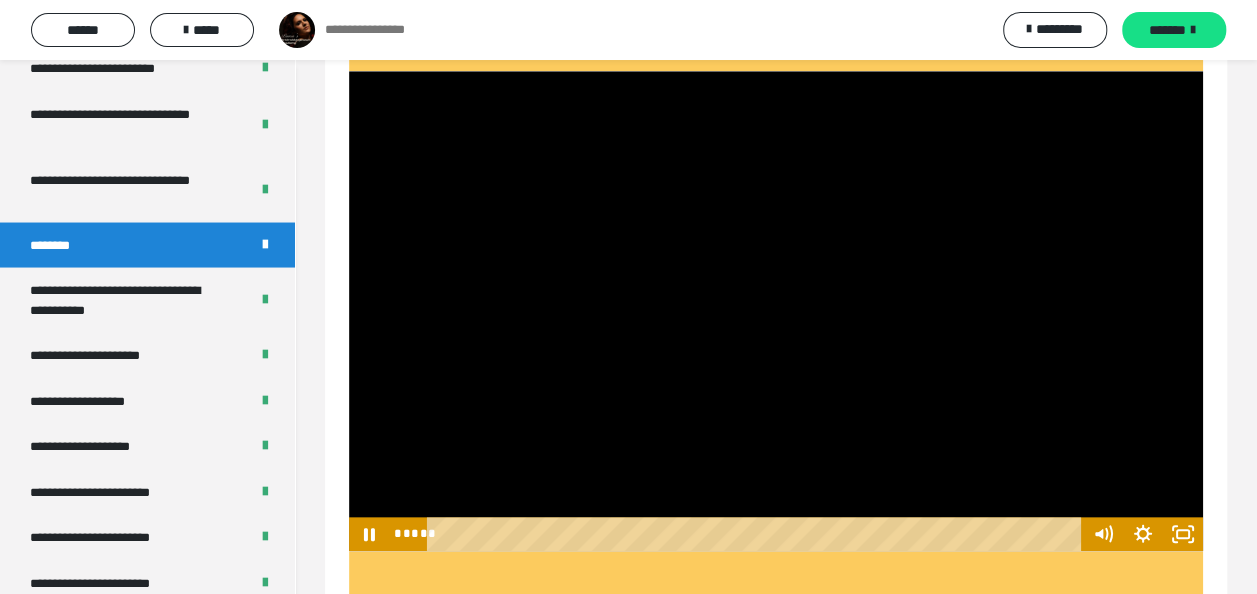 scroll, scrollTop: 813, scrollLeft: 0, axis: vertical 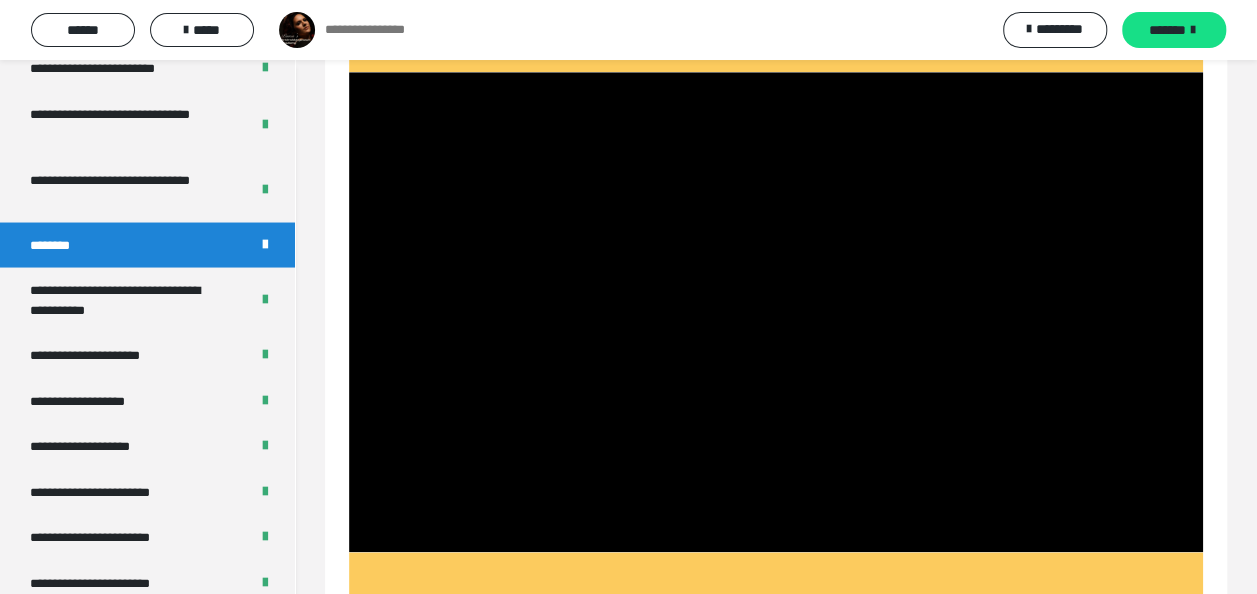 click at bounding box center [776, 312] 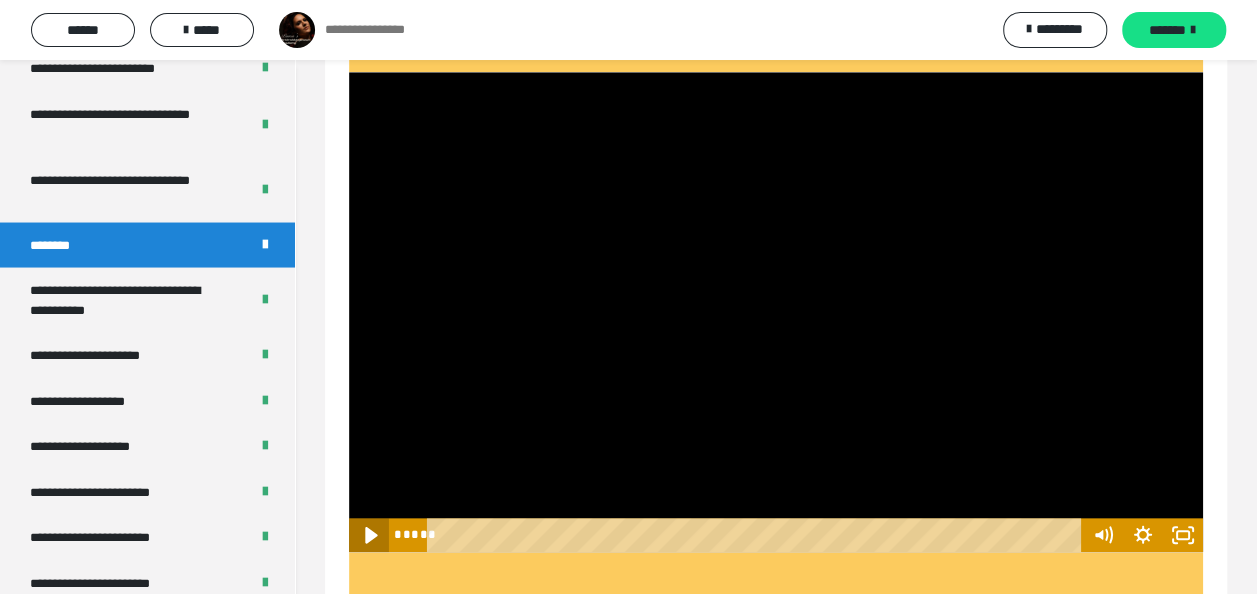 click 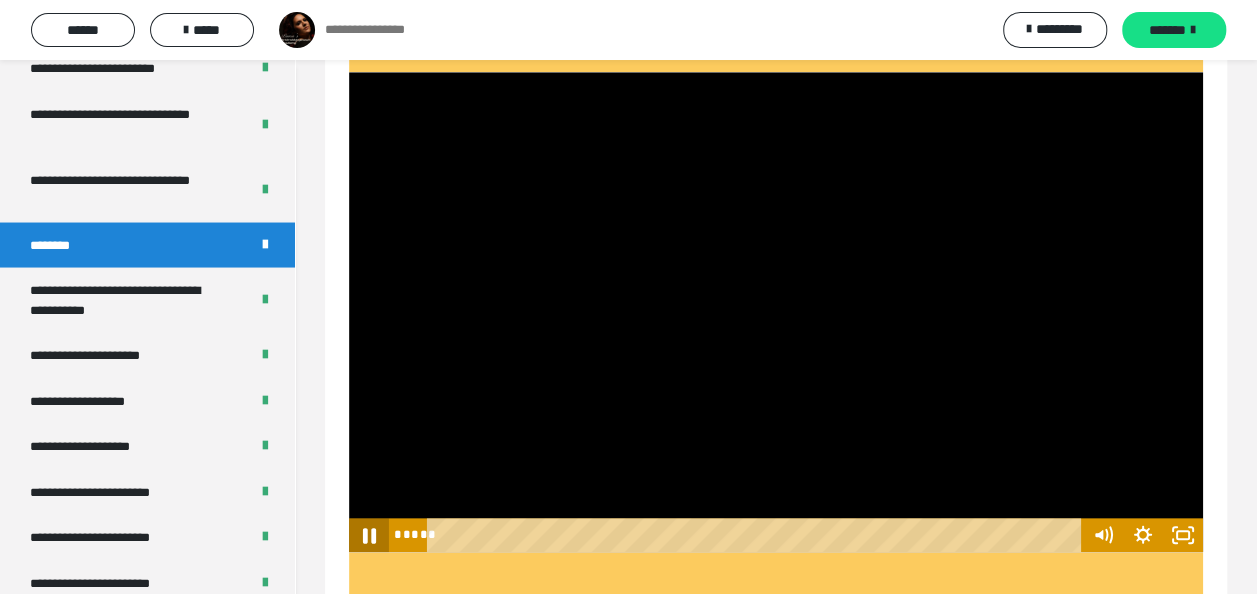 click 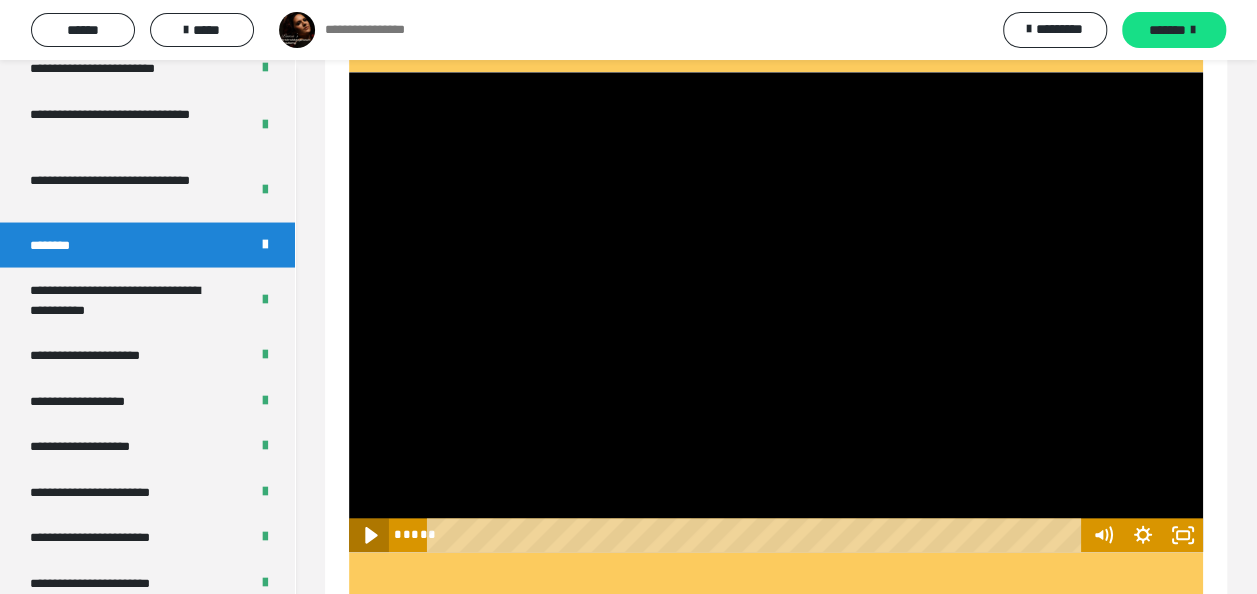 click 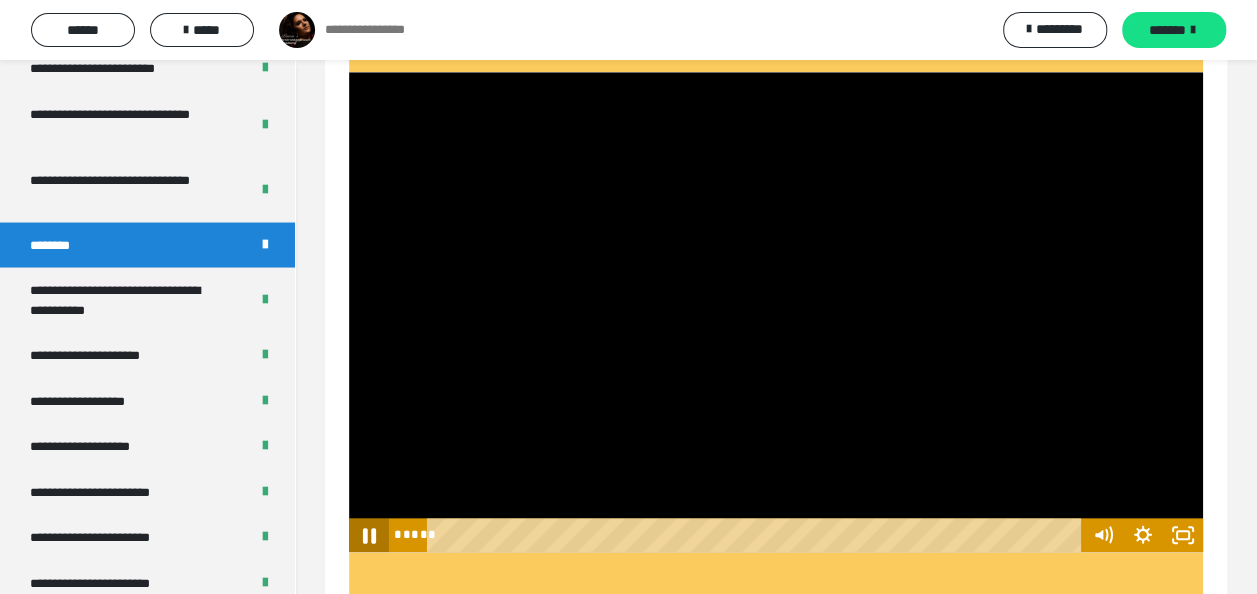 click 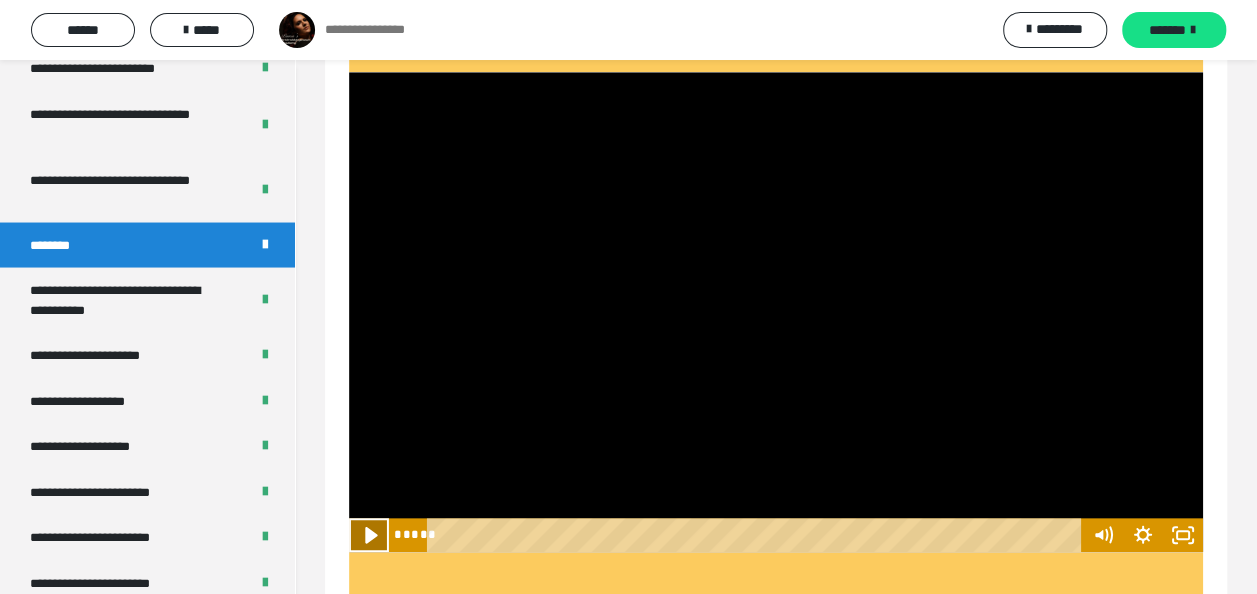 click 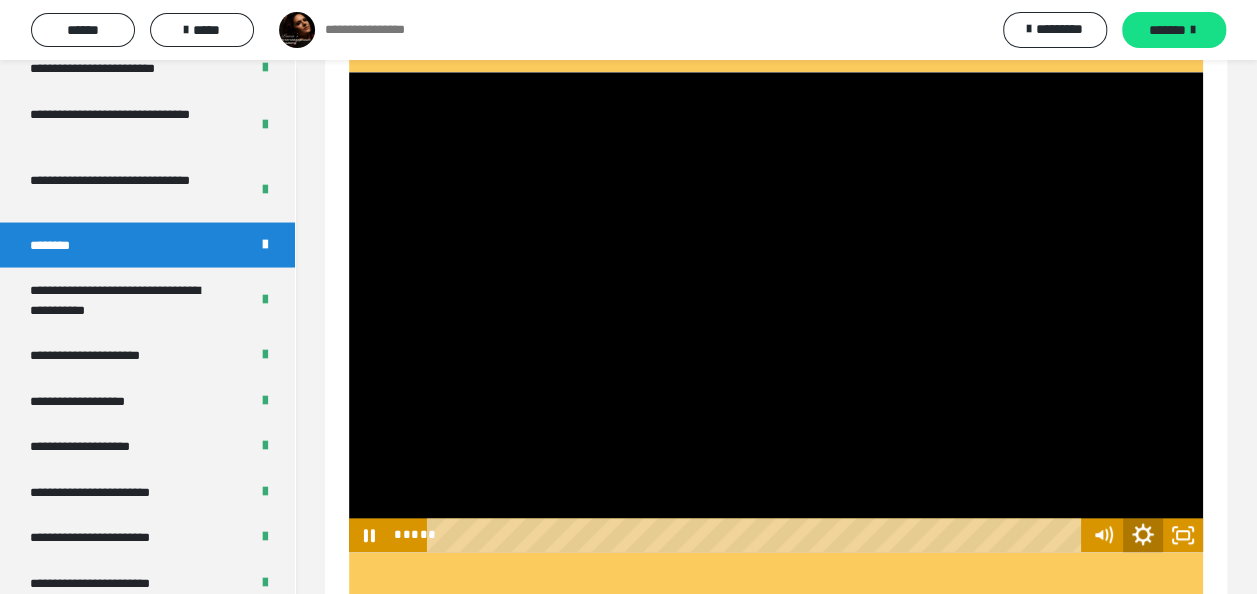 click 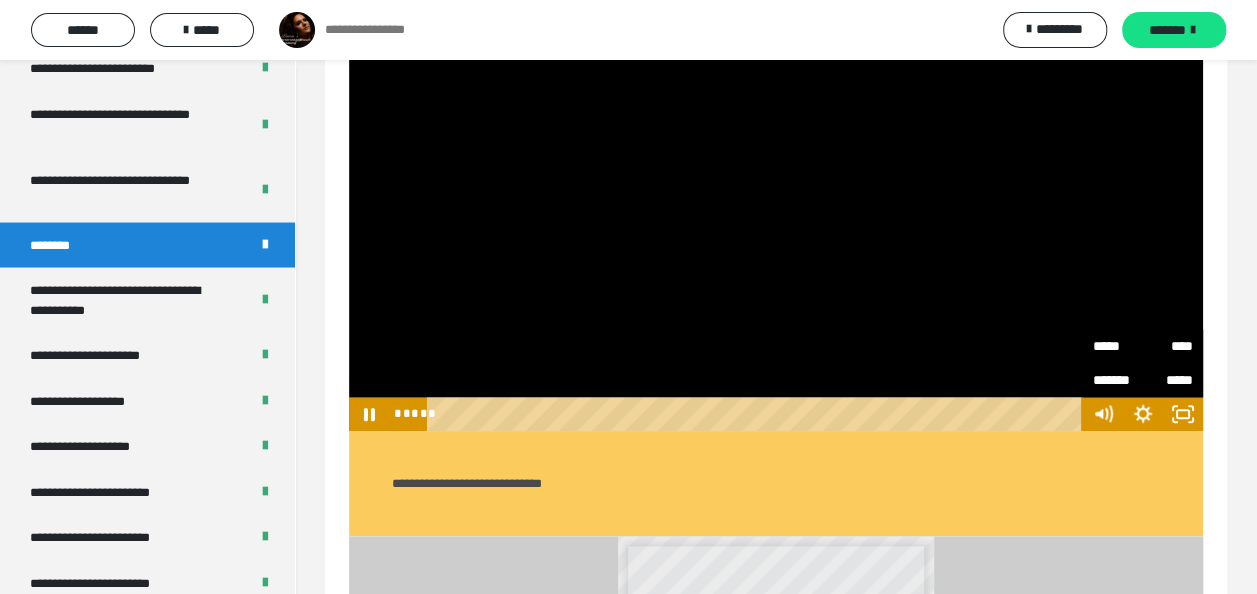 scroll, scrollTop: 886, scrollLeft: 0, axis: vertical 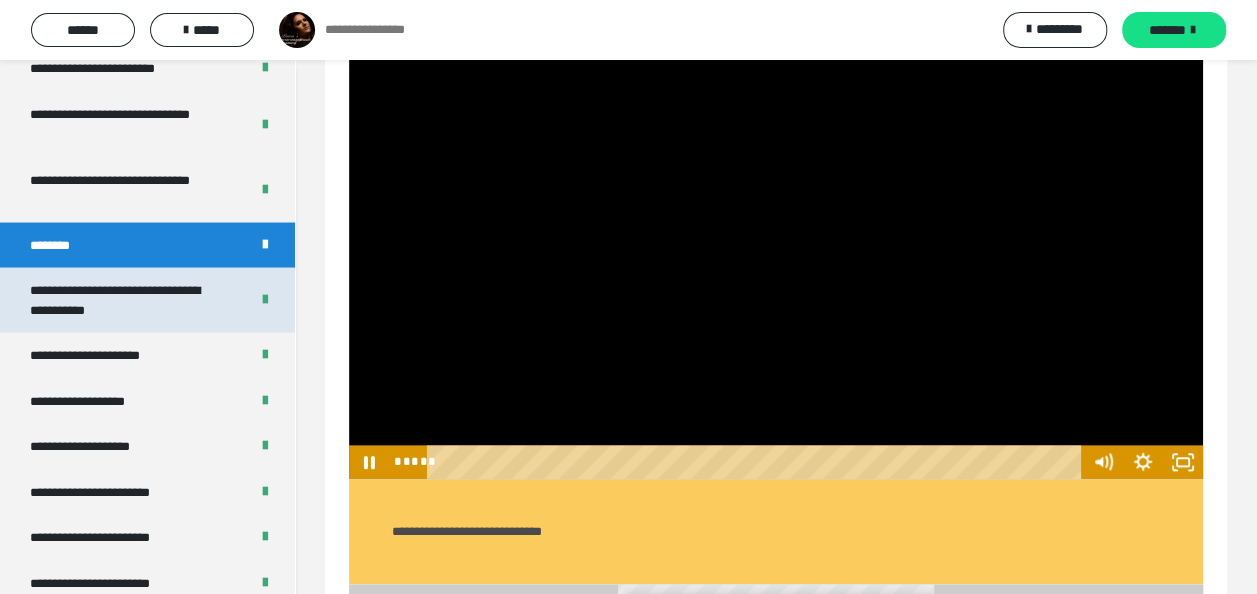 click on "**********" at bounding box center (124, 299) 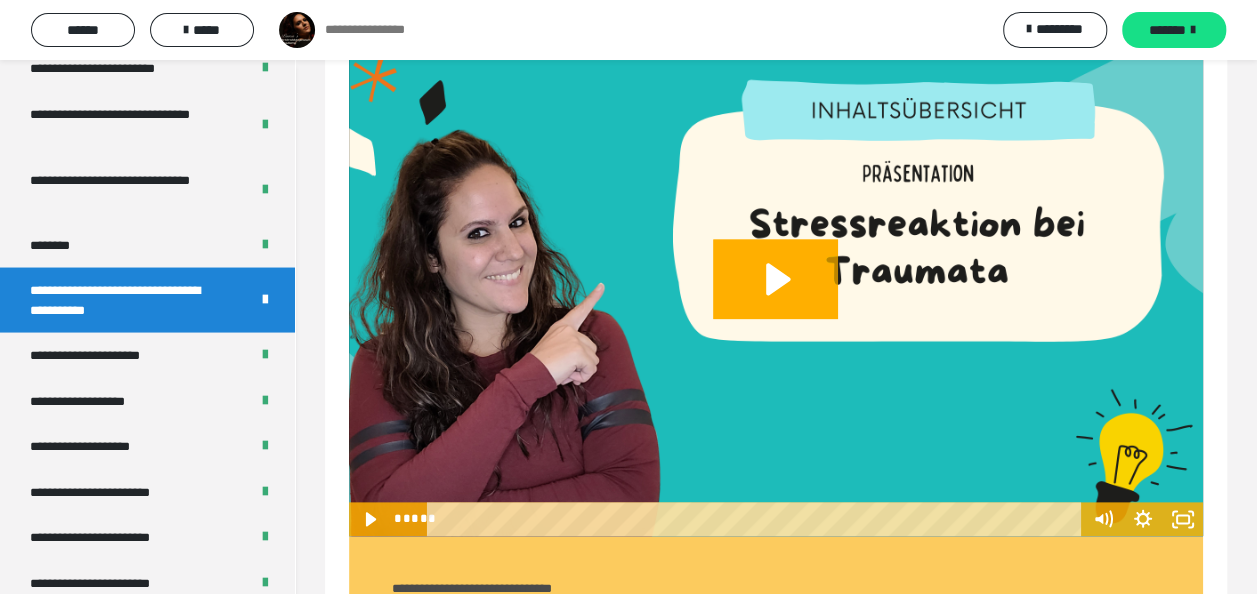 scroll, scrollTop: 1106, scrollLeft: 0, axis: vertical 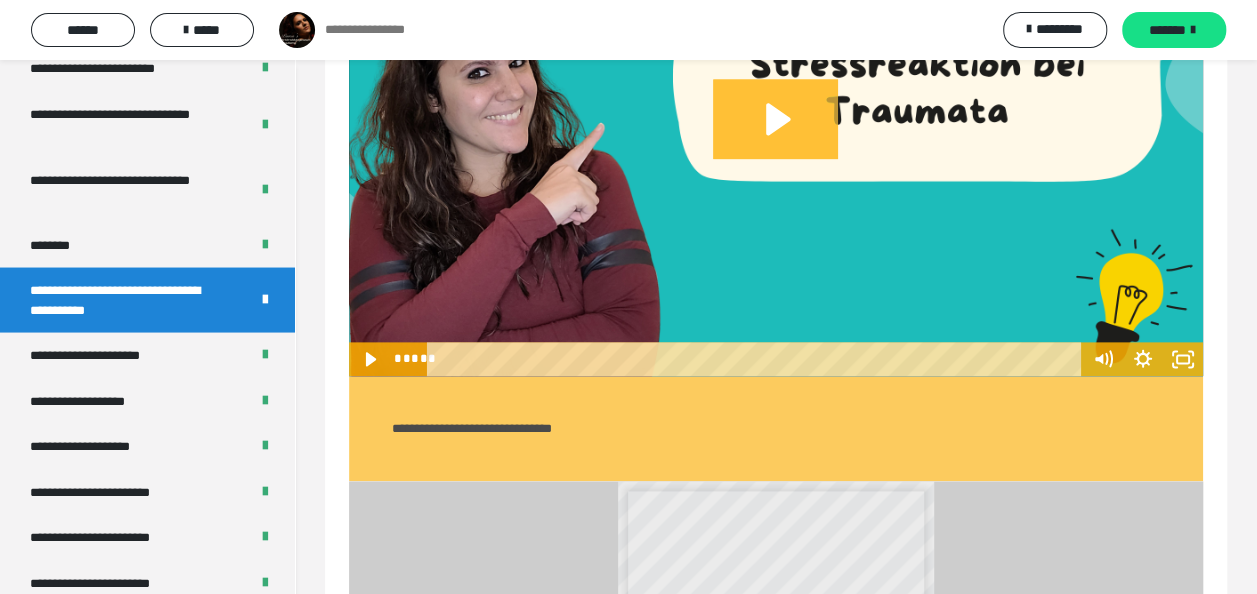 click 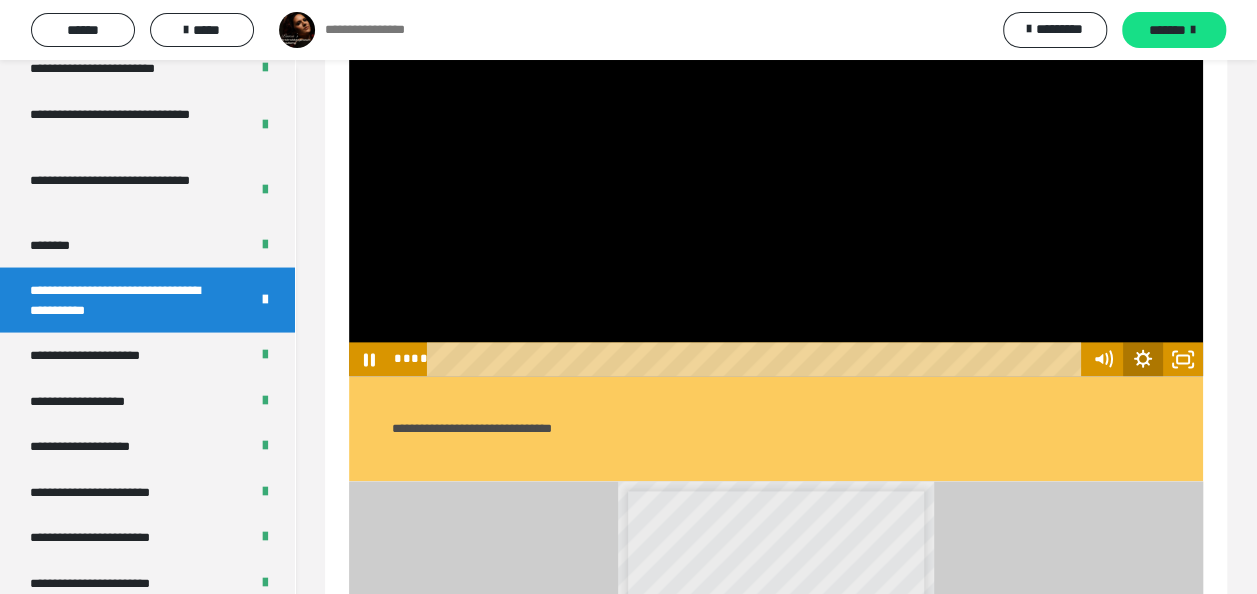 click 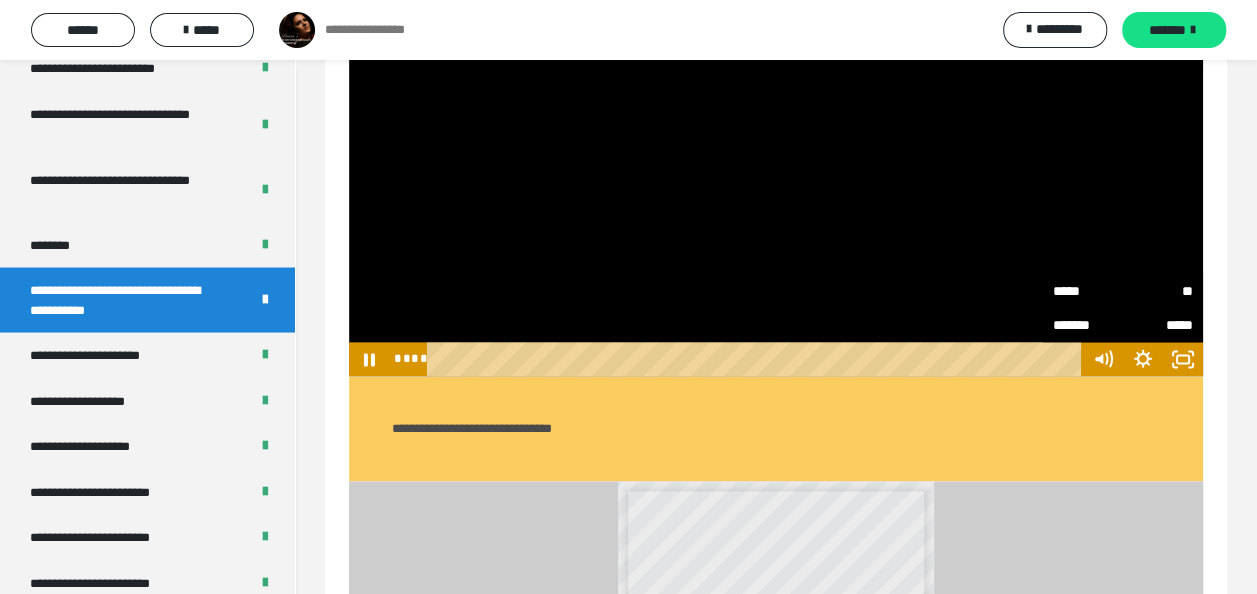 click on "**" at bounding box center (1158, 289) 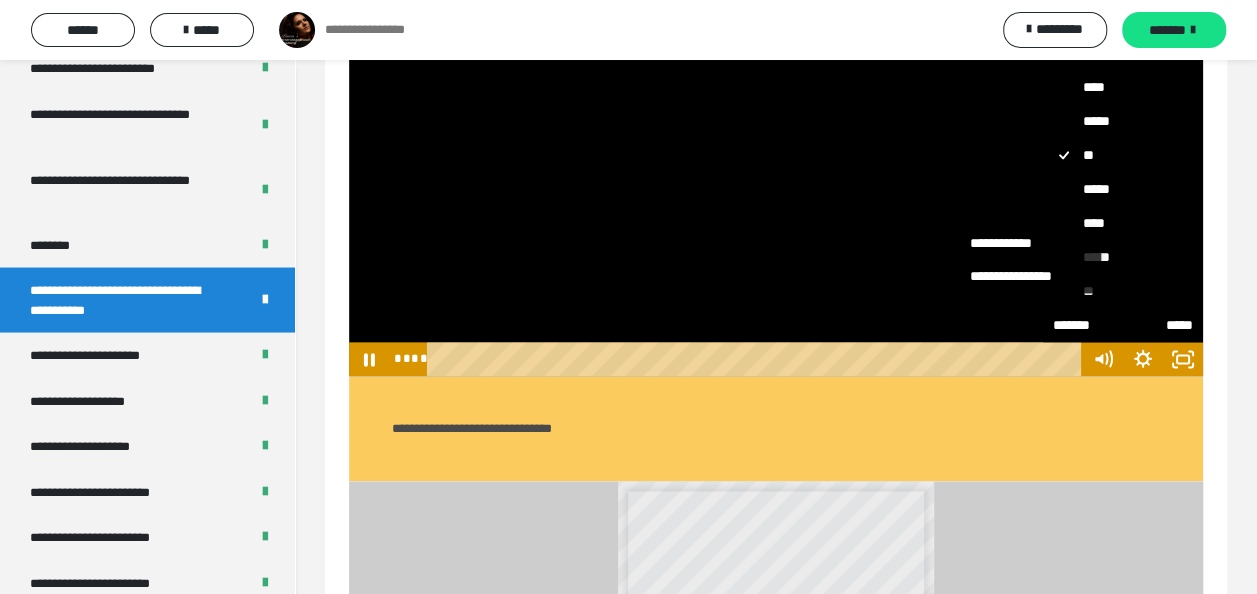 click on "****" at bounding box center (1123, 223) 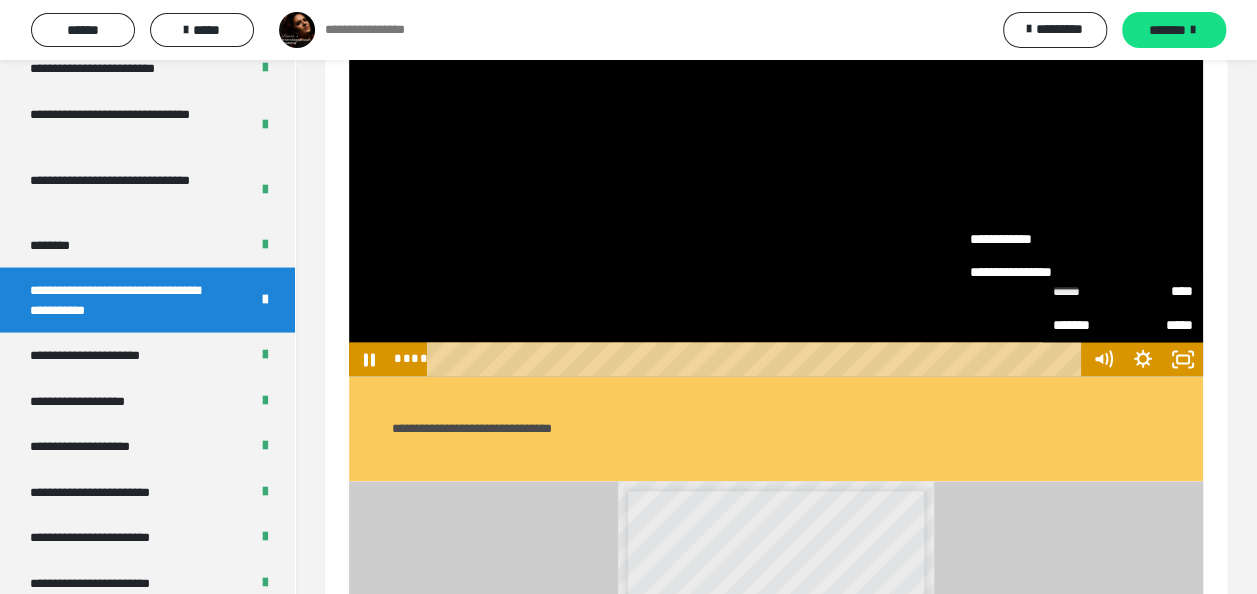 click at bounding box center (776, 136) 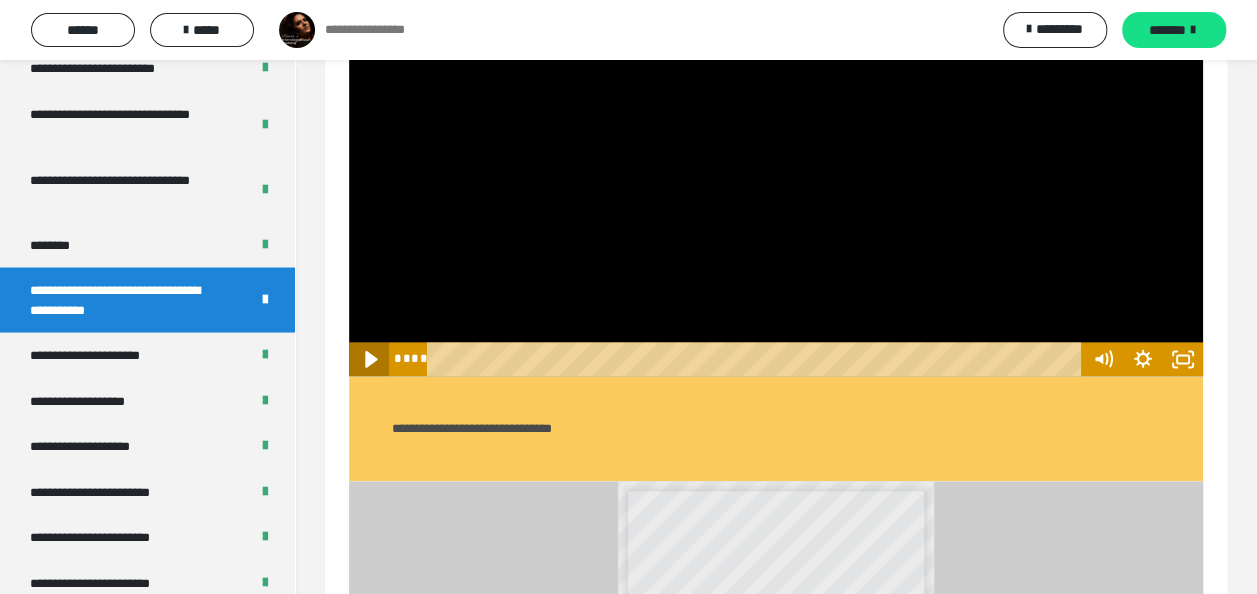 click 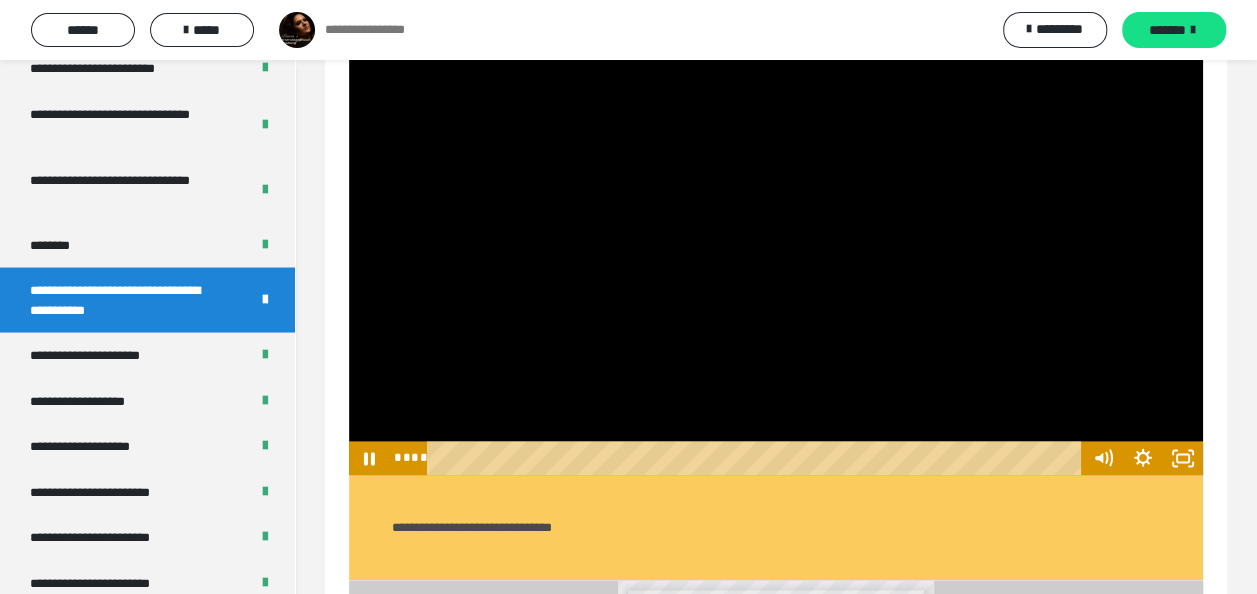 scroll, scrollTop: 1008, scrollLeft: 0, axis: vertical 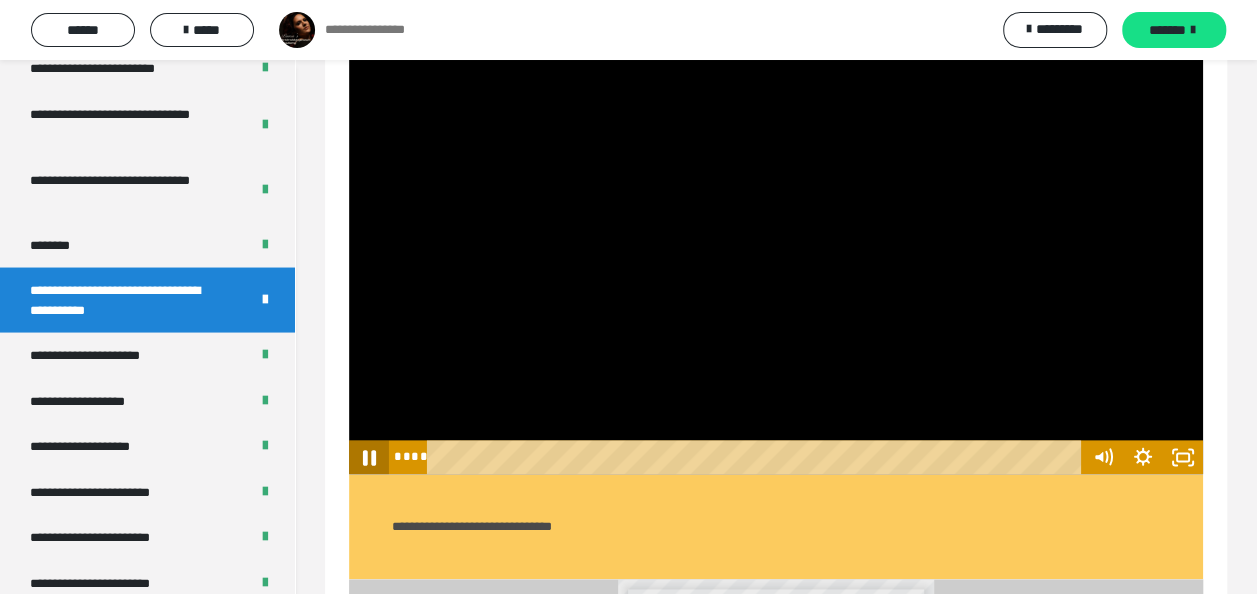 click 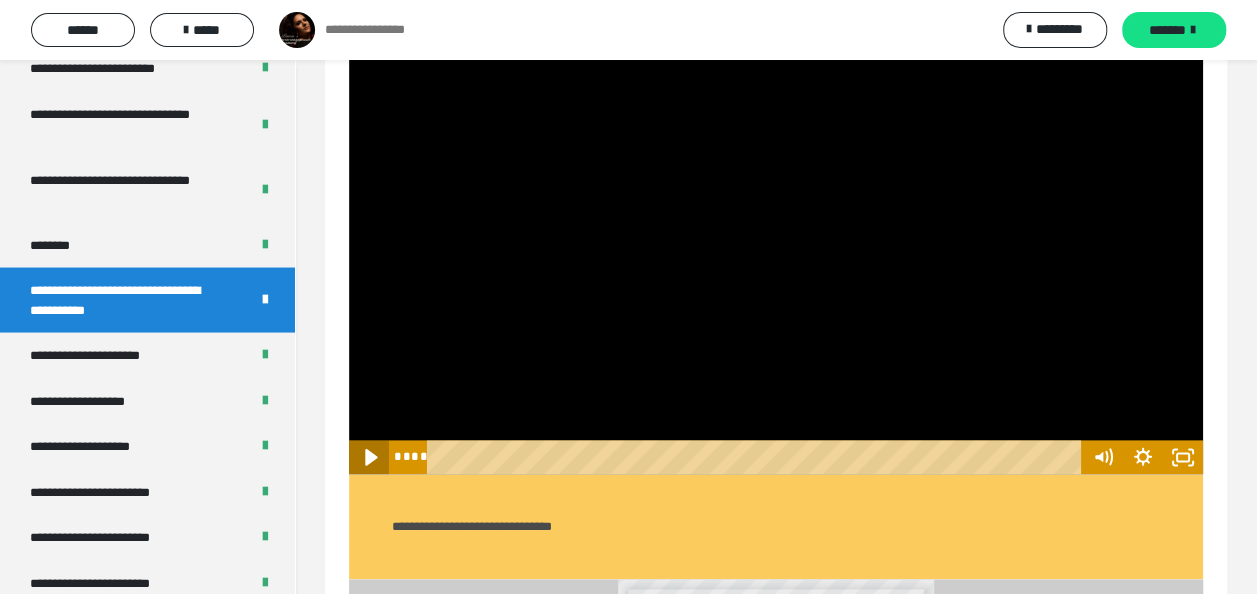click 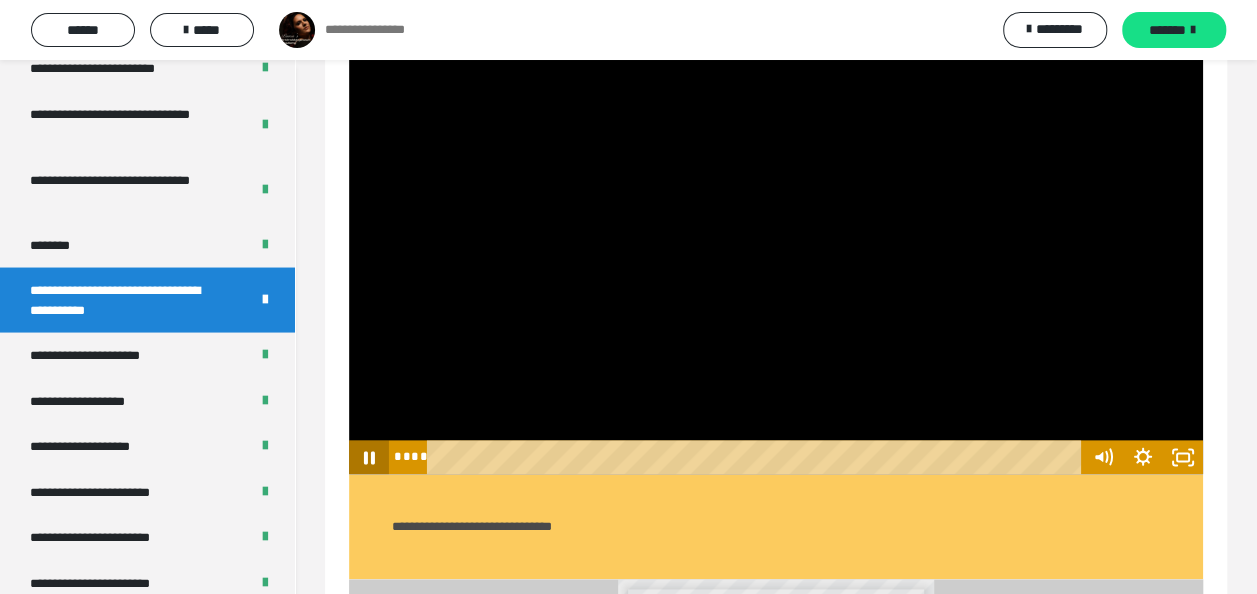 click 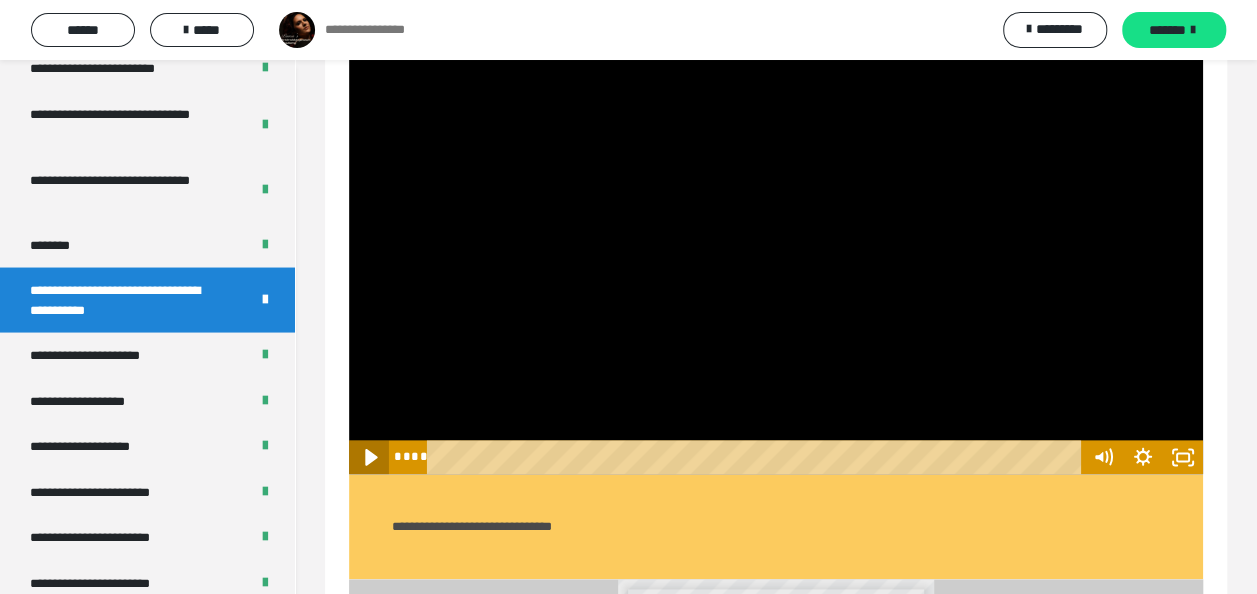 click 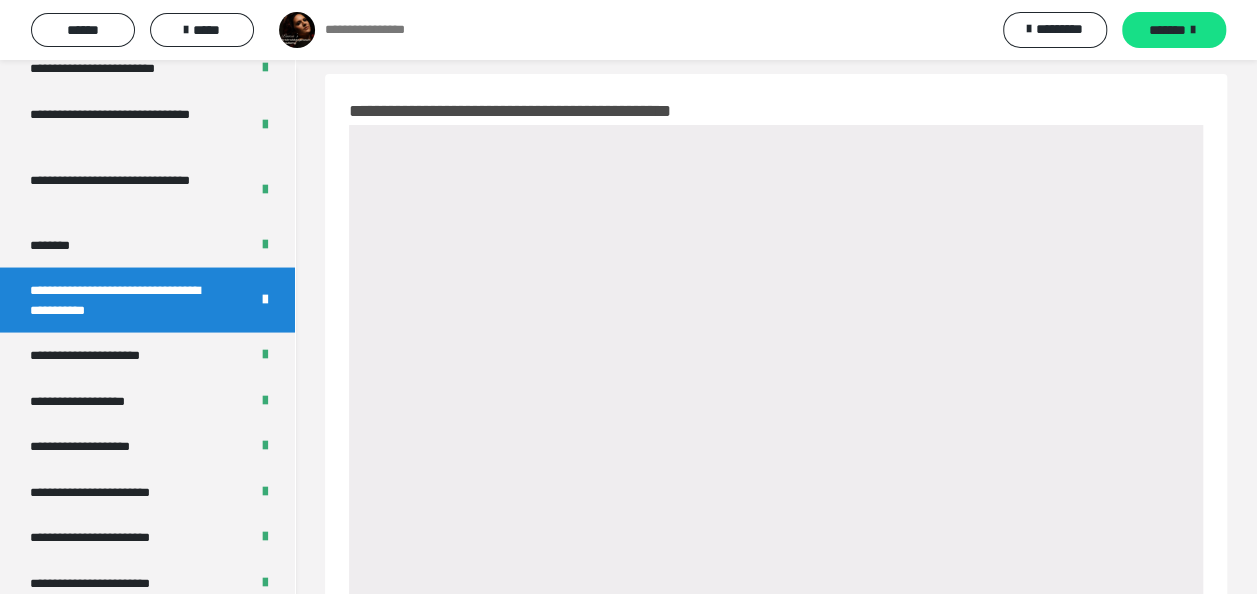 scroll, scrollTop: 0, scrollLeft: 0, axis: both 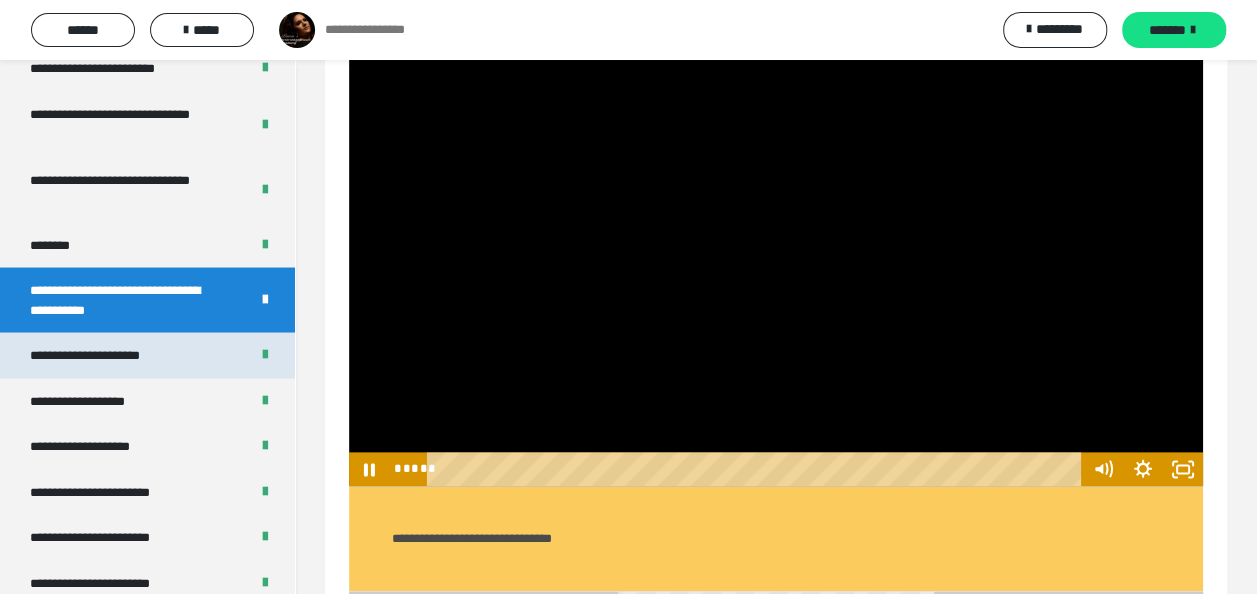 click on "**********" at bounding box center [147, 355] 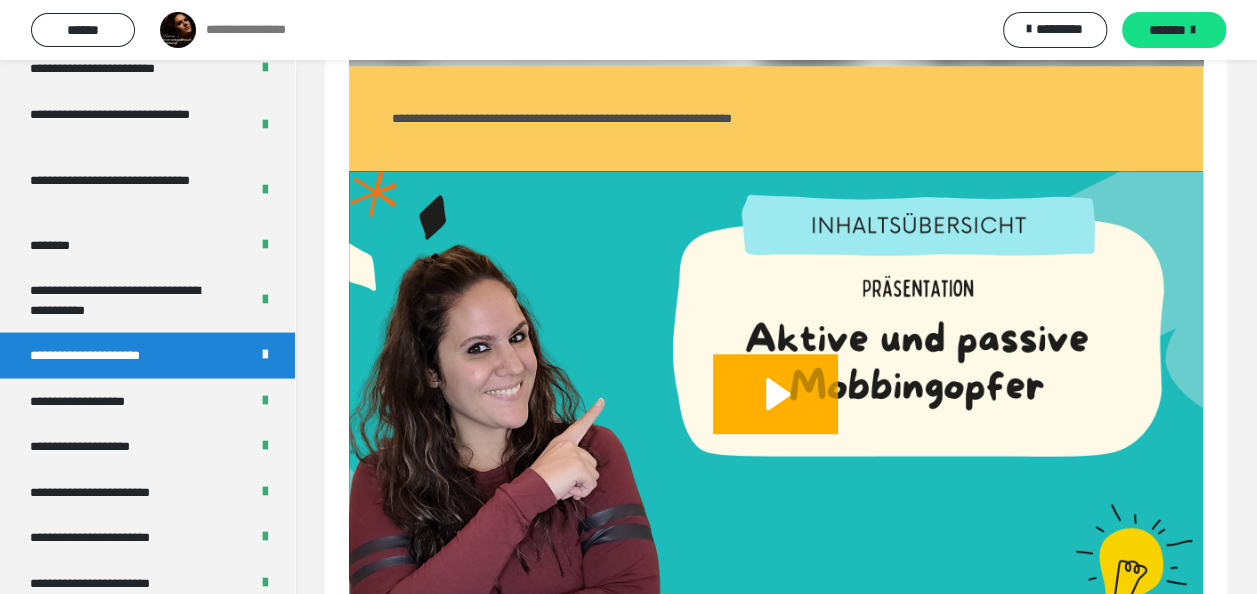 scroll, scrollTop: 677, scrollLeft: 0, axis: vertical 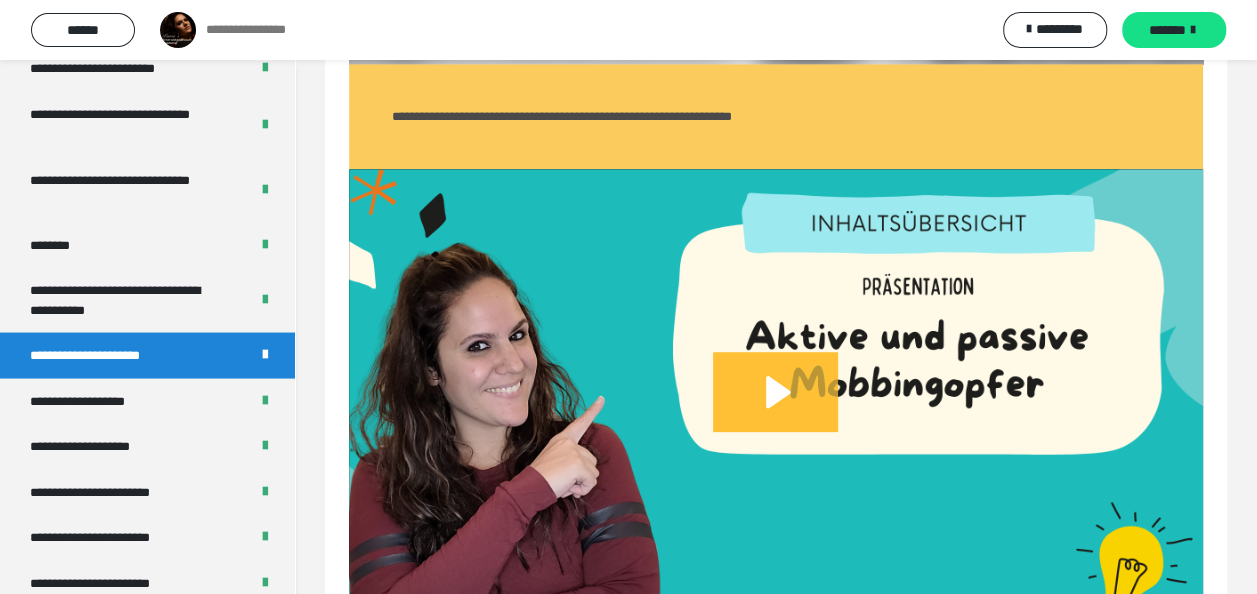click 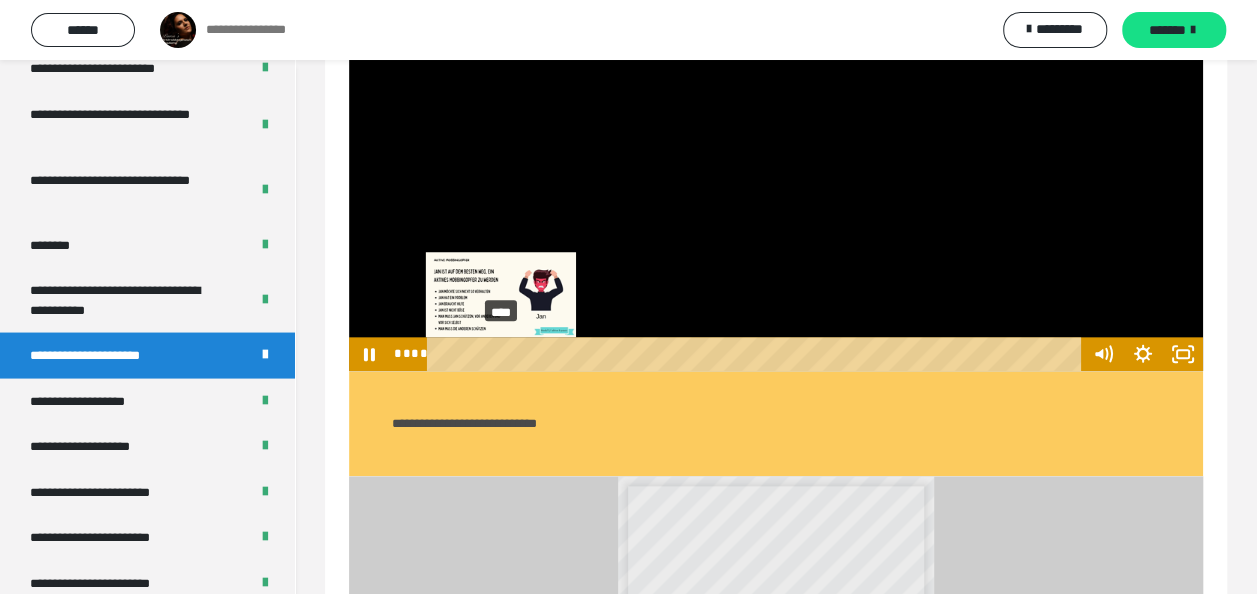 scroll, scrollTop: 957, scrollLeft: 0, axis: vertical 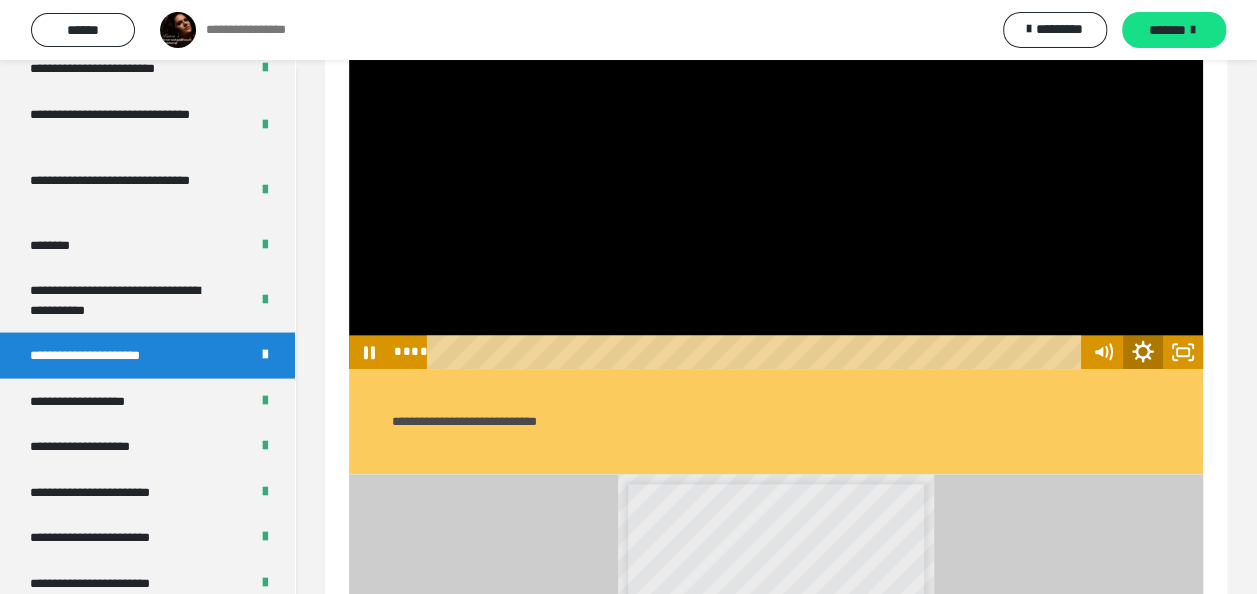 click 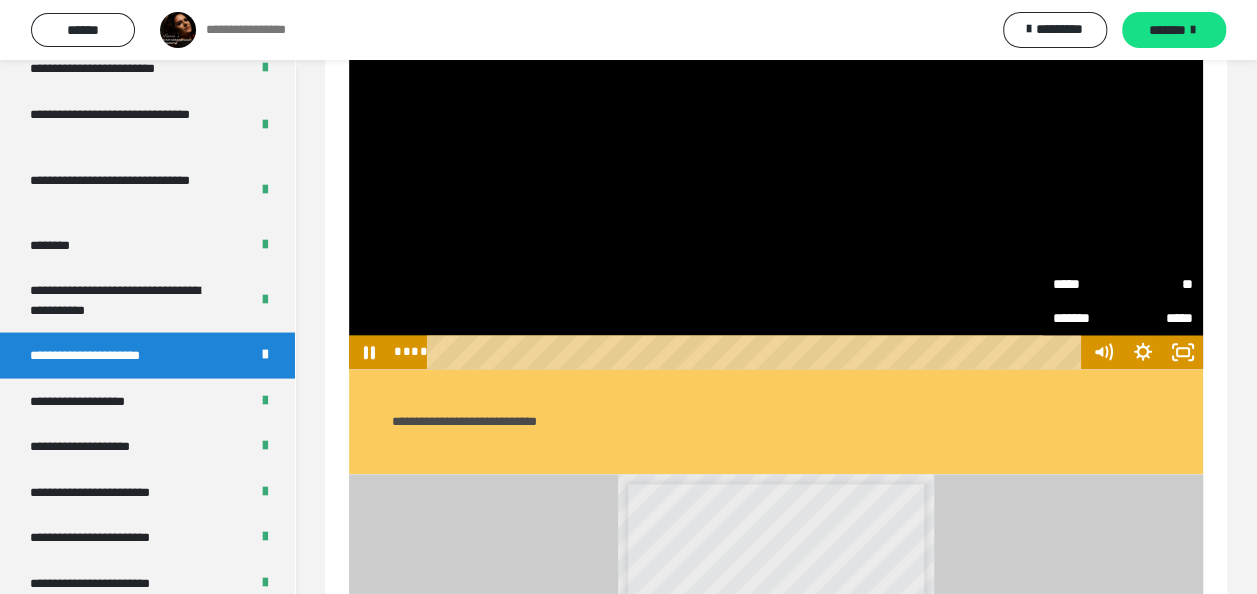 click on "**" at bounding box center (1158, 284) 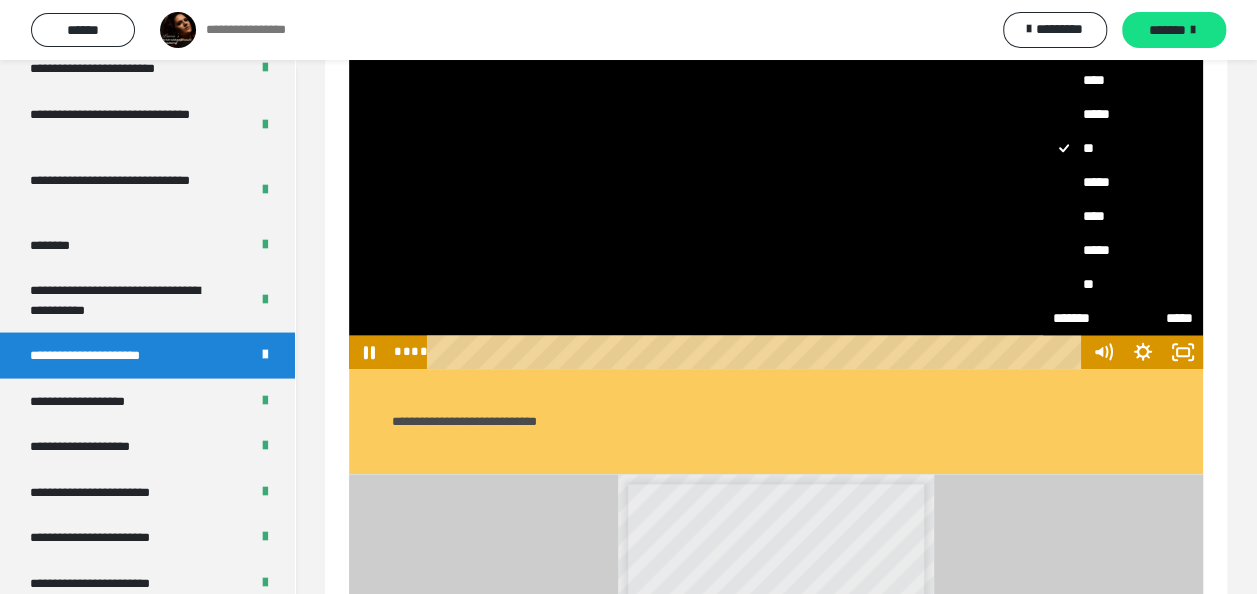 click on "*****" at bounding box center (1123, 250) 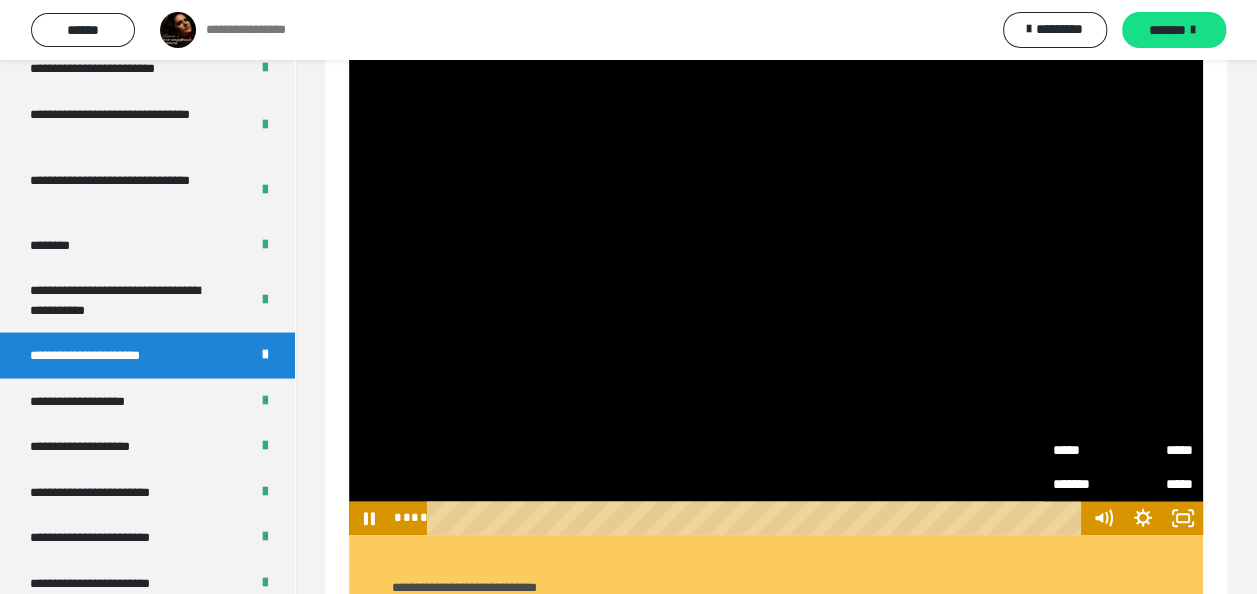 scroll, scrollTop: 787, scrollLeft: 0, axis: vertical 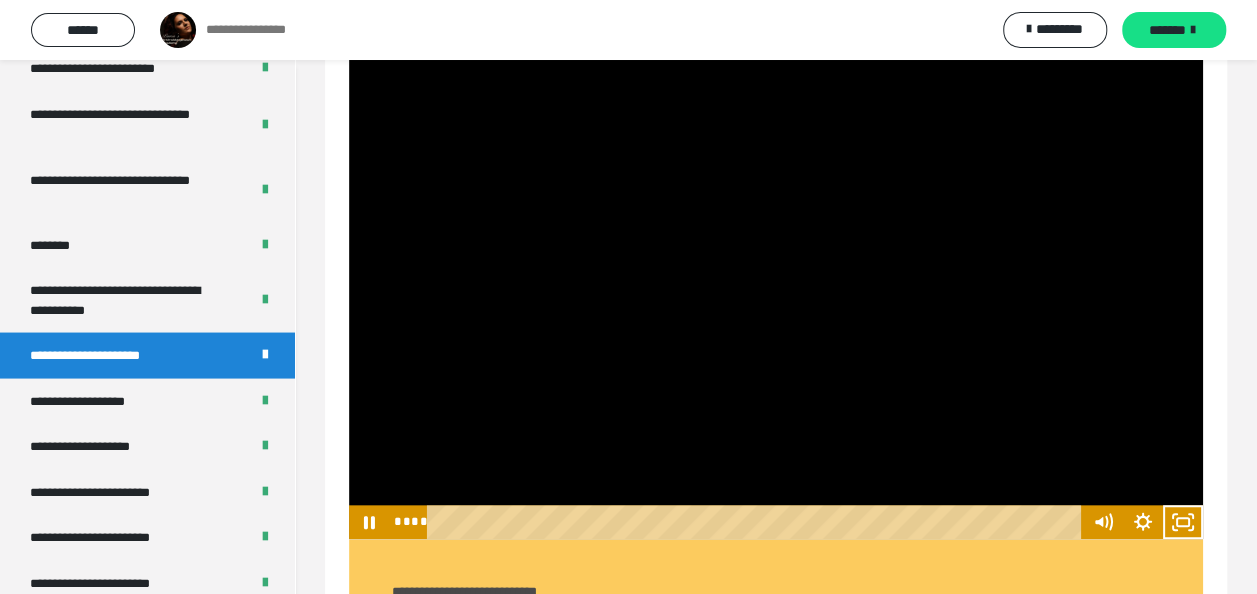 click at bounding box center [776, 299] 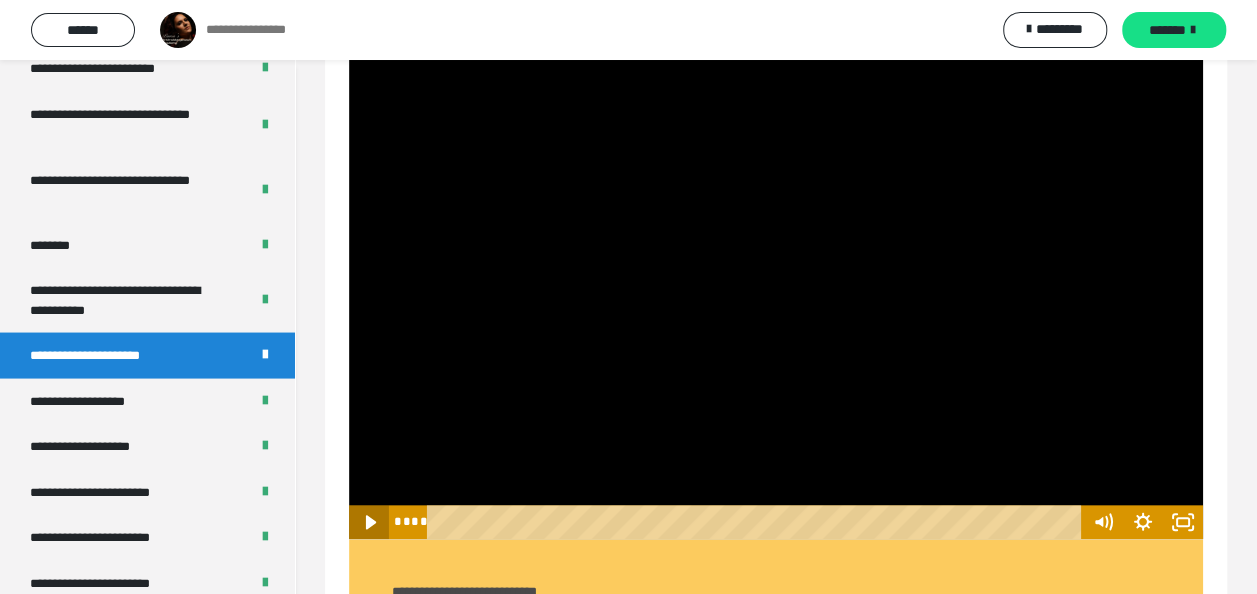 click 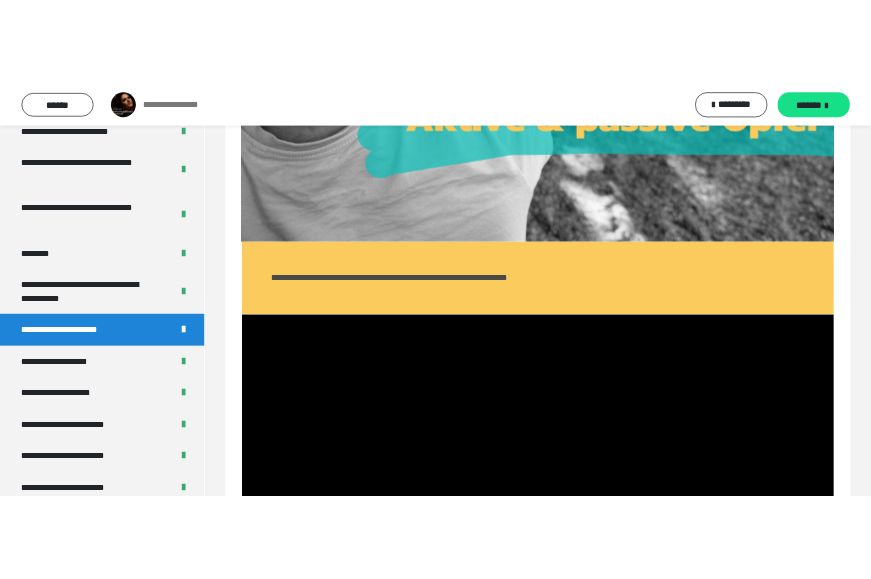 scroll, scrollTop: 814, scrollLeft: 0, axis: vertical 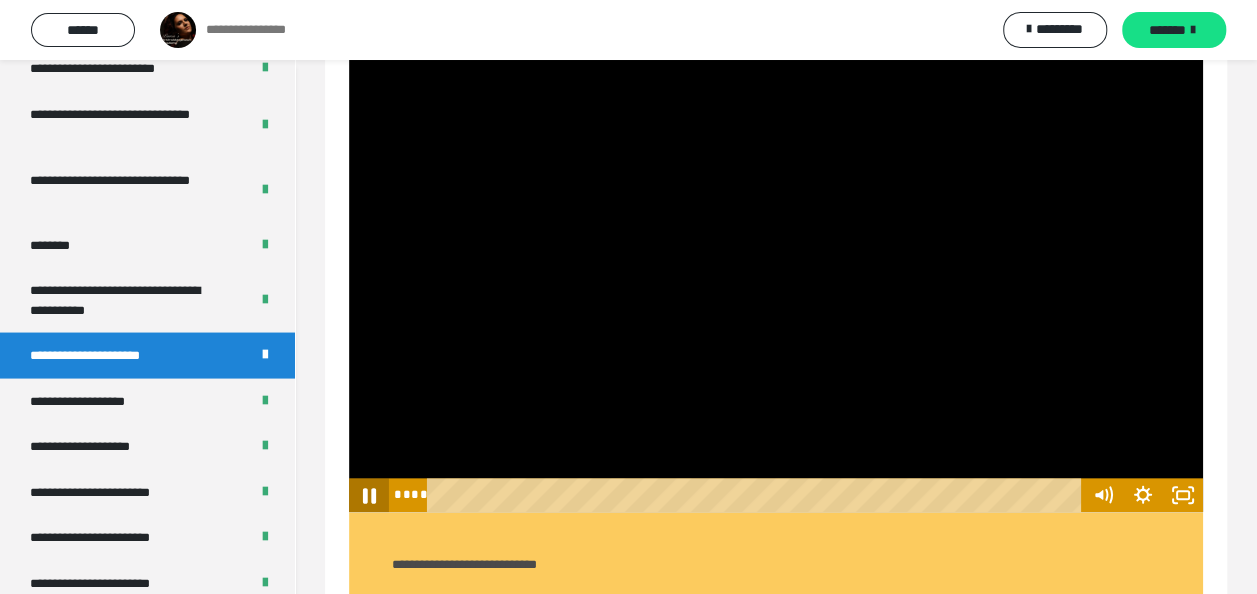 click 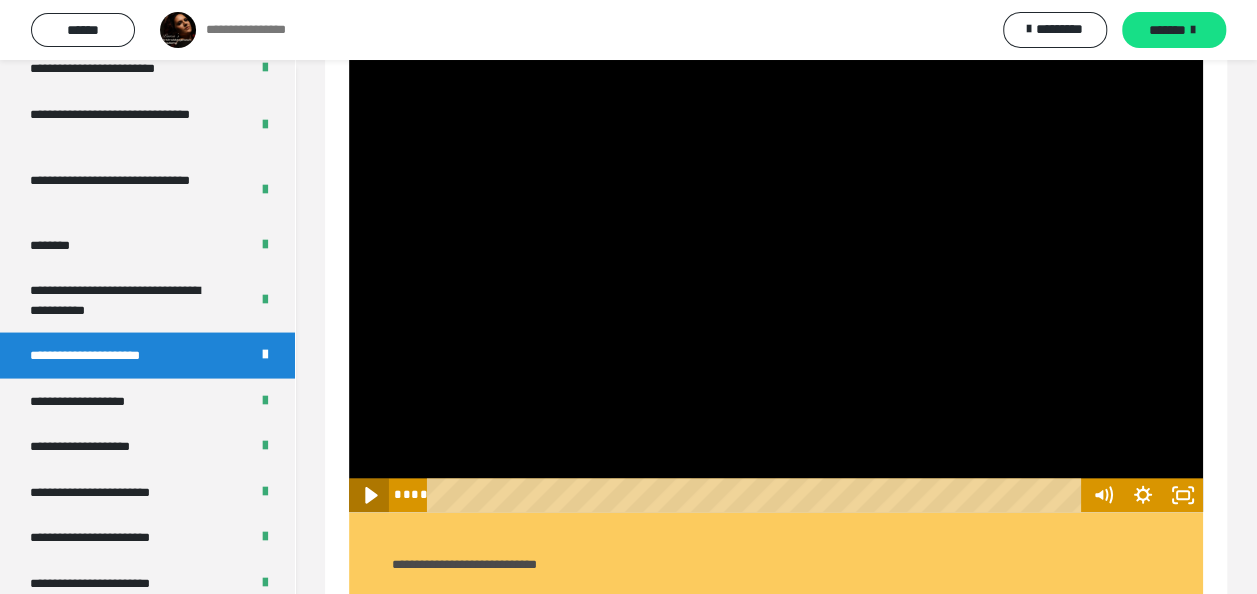 click 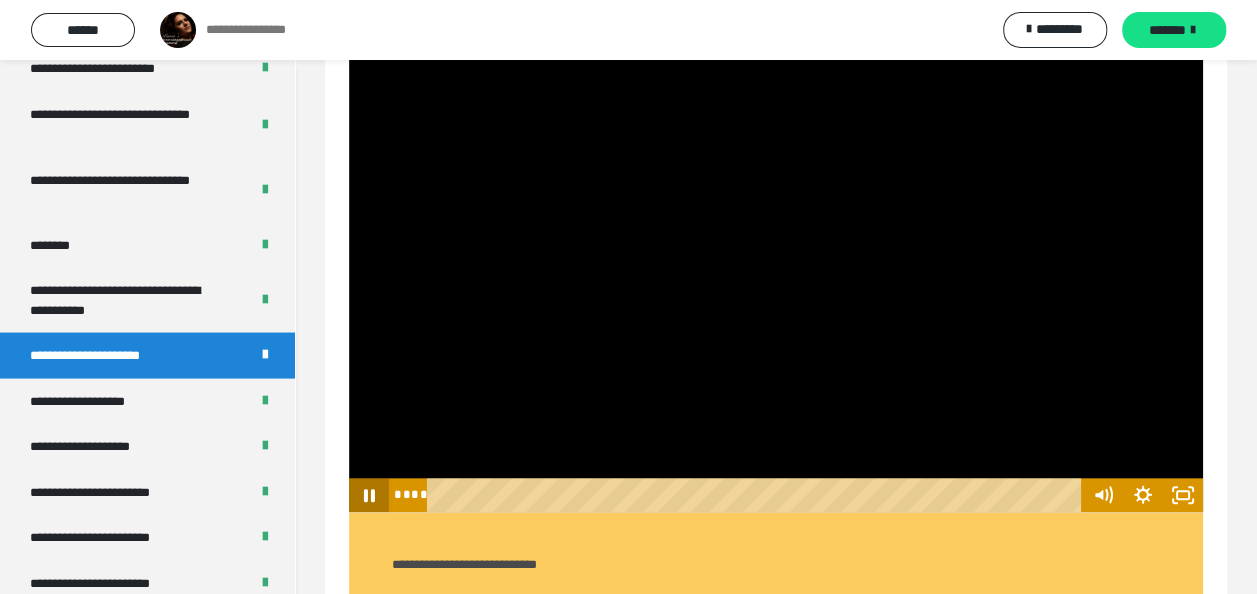 drag, startPoint x: 365, startPoint y: 498, endPoint x: 716, endPoint y: 322, distance: 392.65378 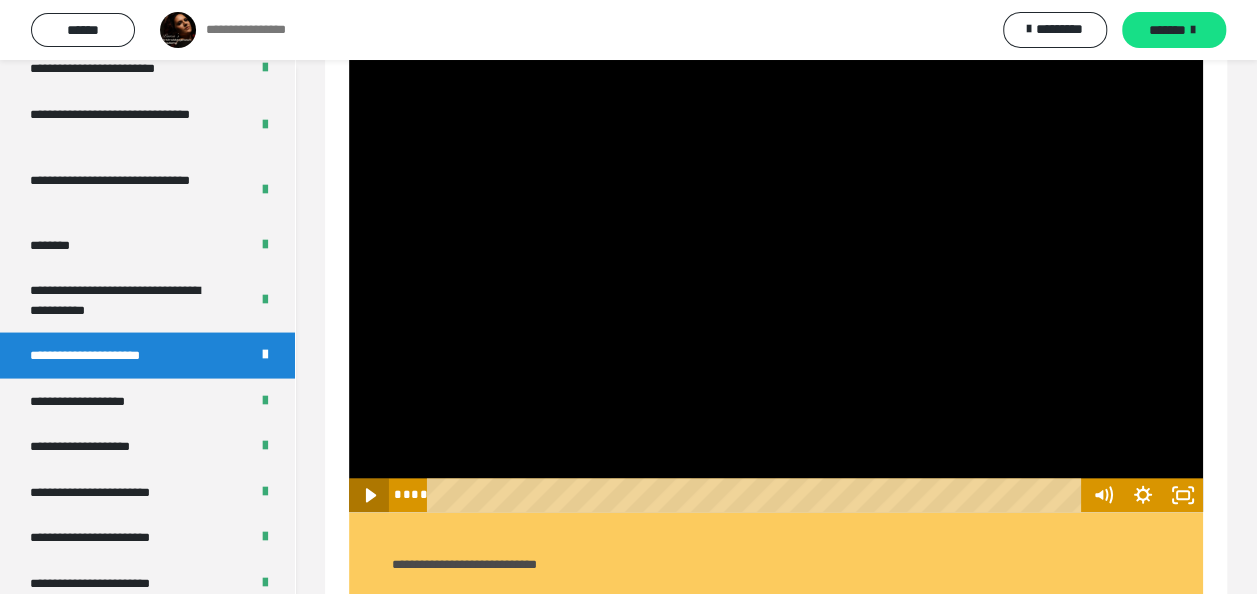 click 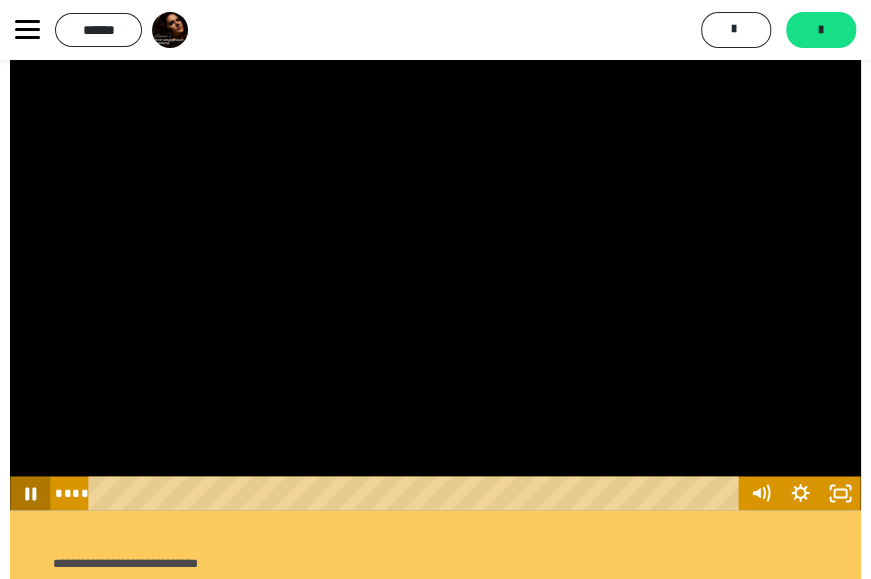 click 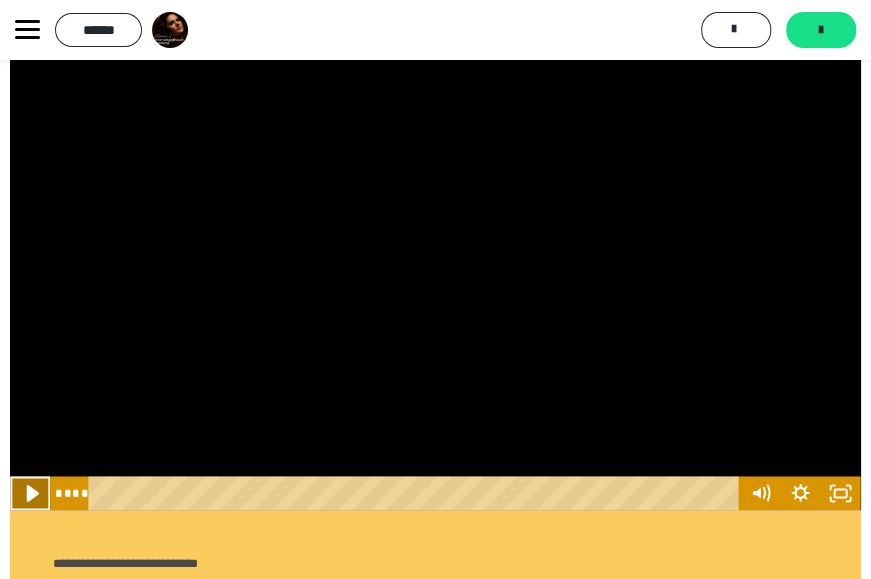 click 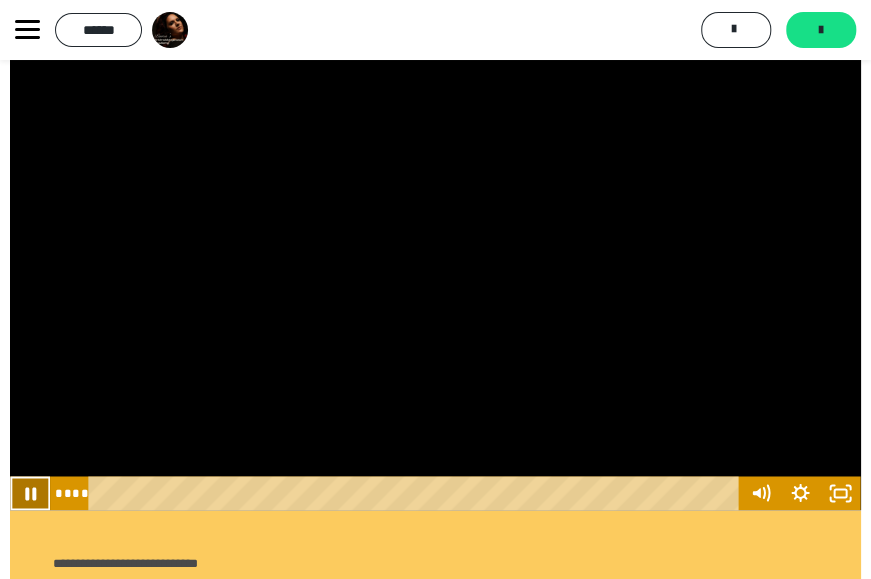click 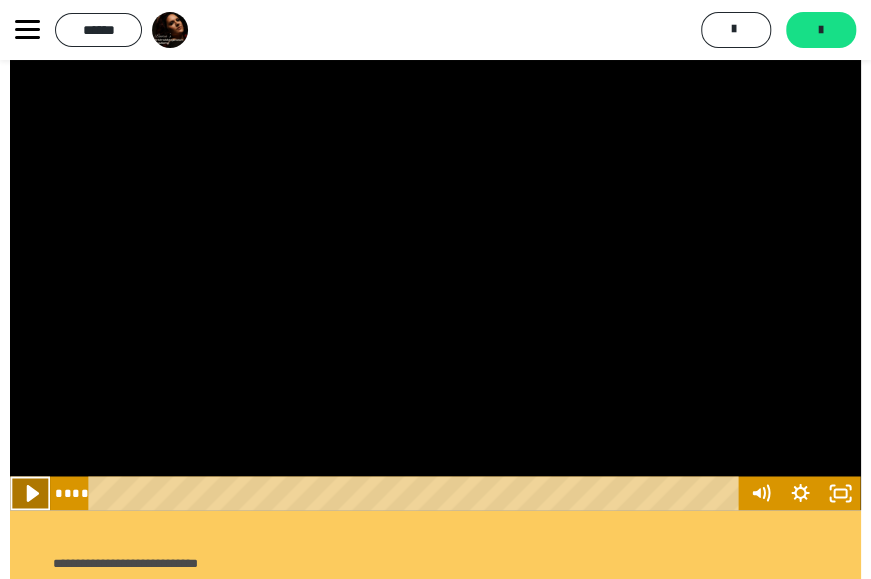 click 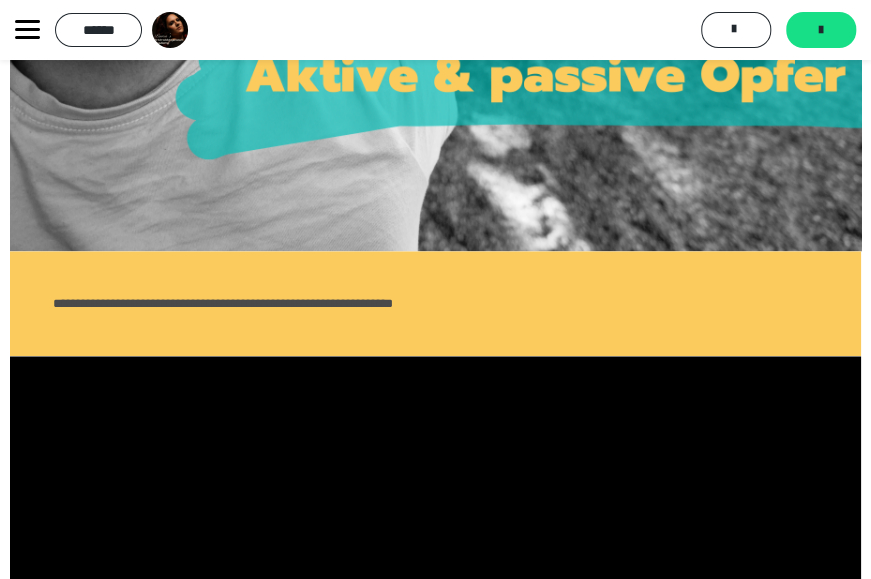 scroll, scrollTop: 164, scrollLeft: 0, axis: vertical 